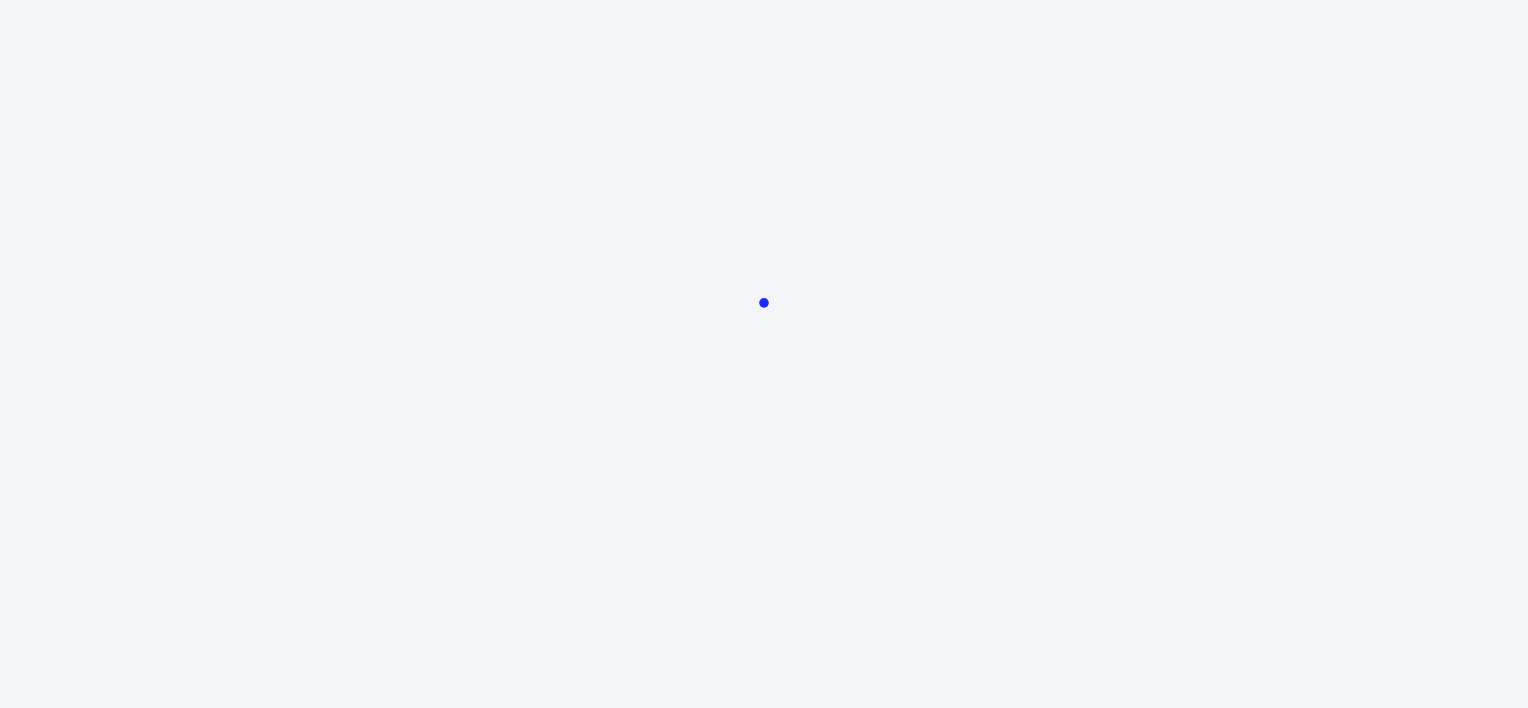 scroll, scrollTop: 0, scrollLeft: 0, axis: both 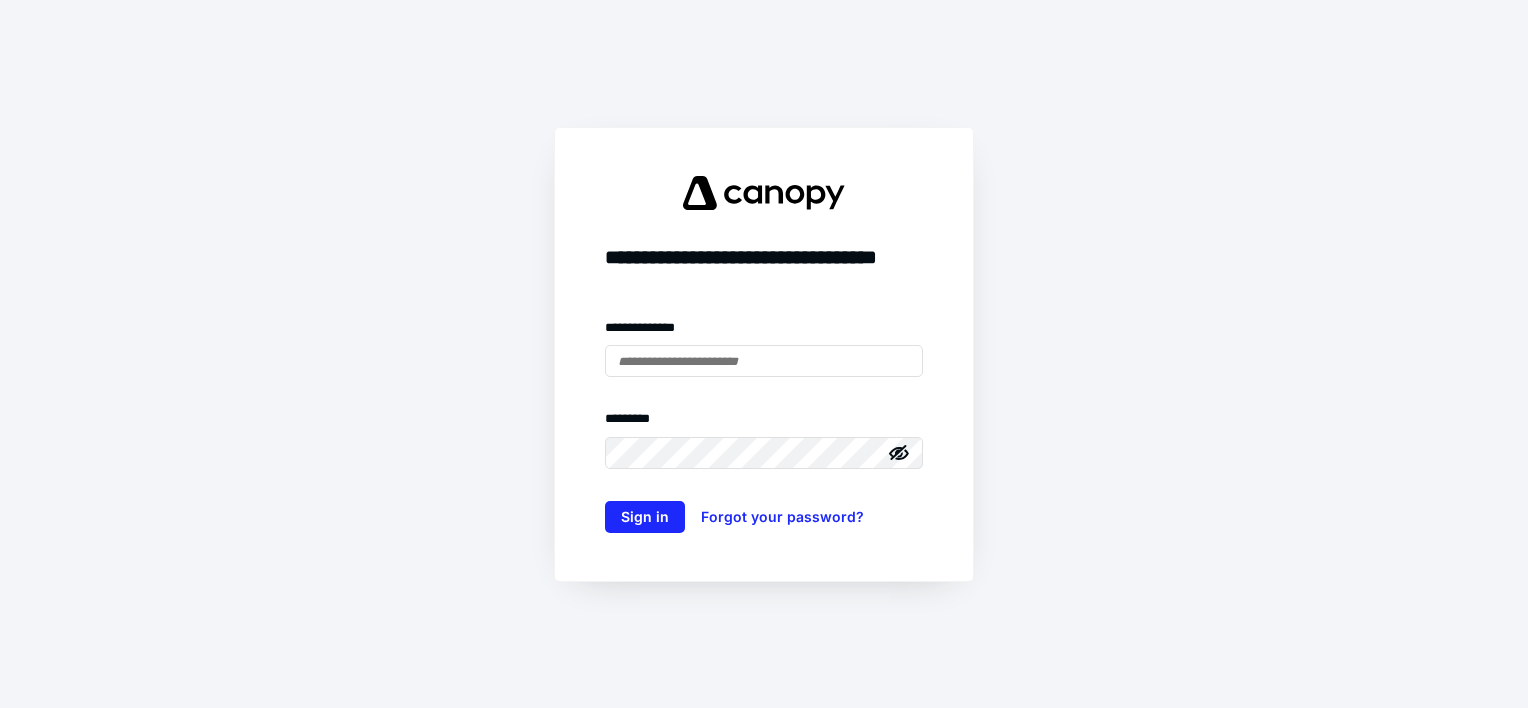 type on "**********" 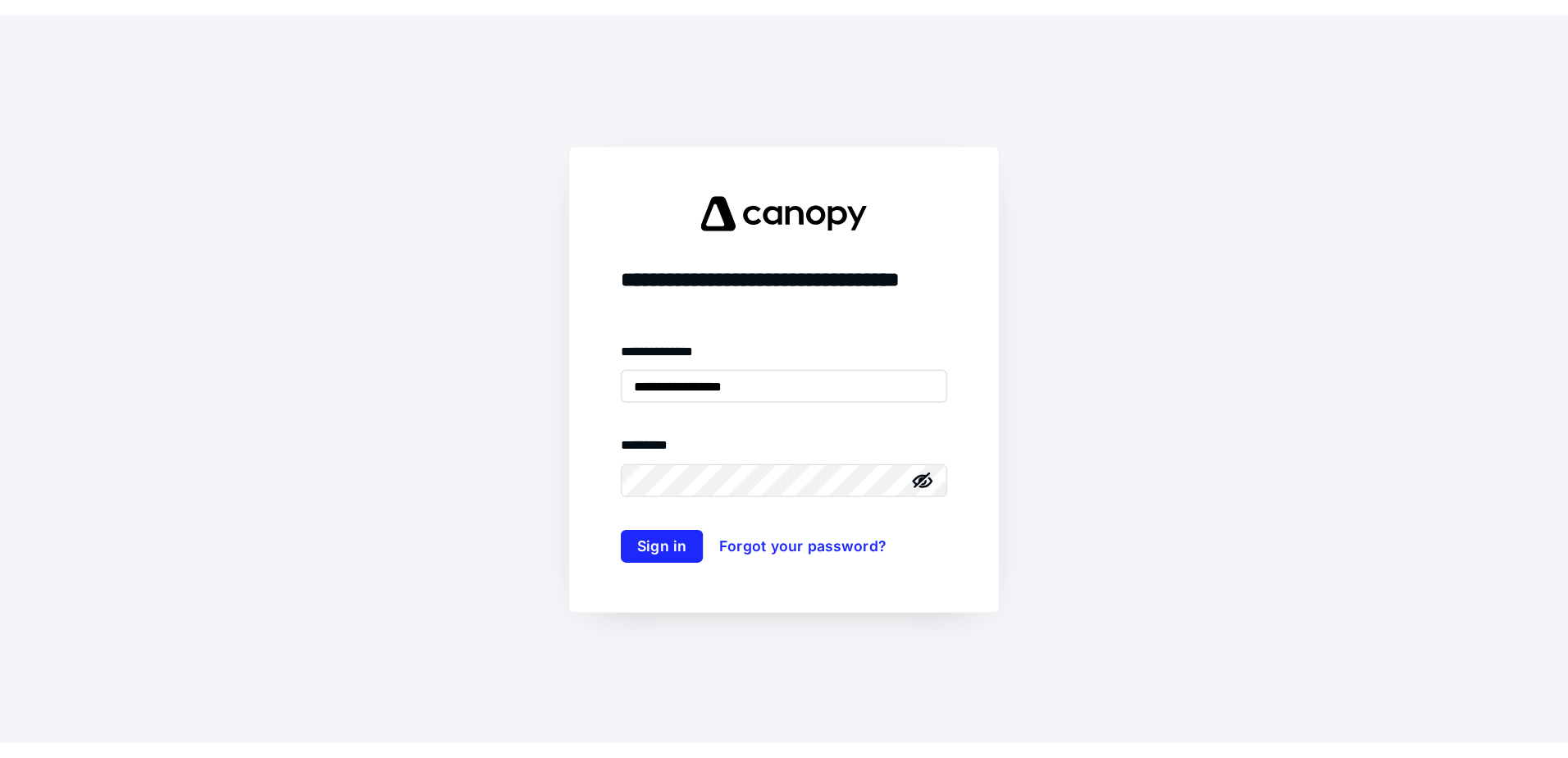 scroll, scrollTop: 0, scrollLeft: 0, axis: both 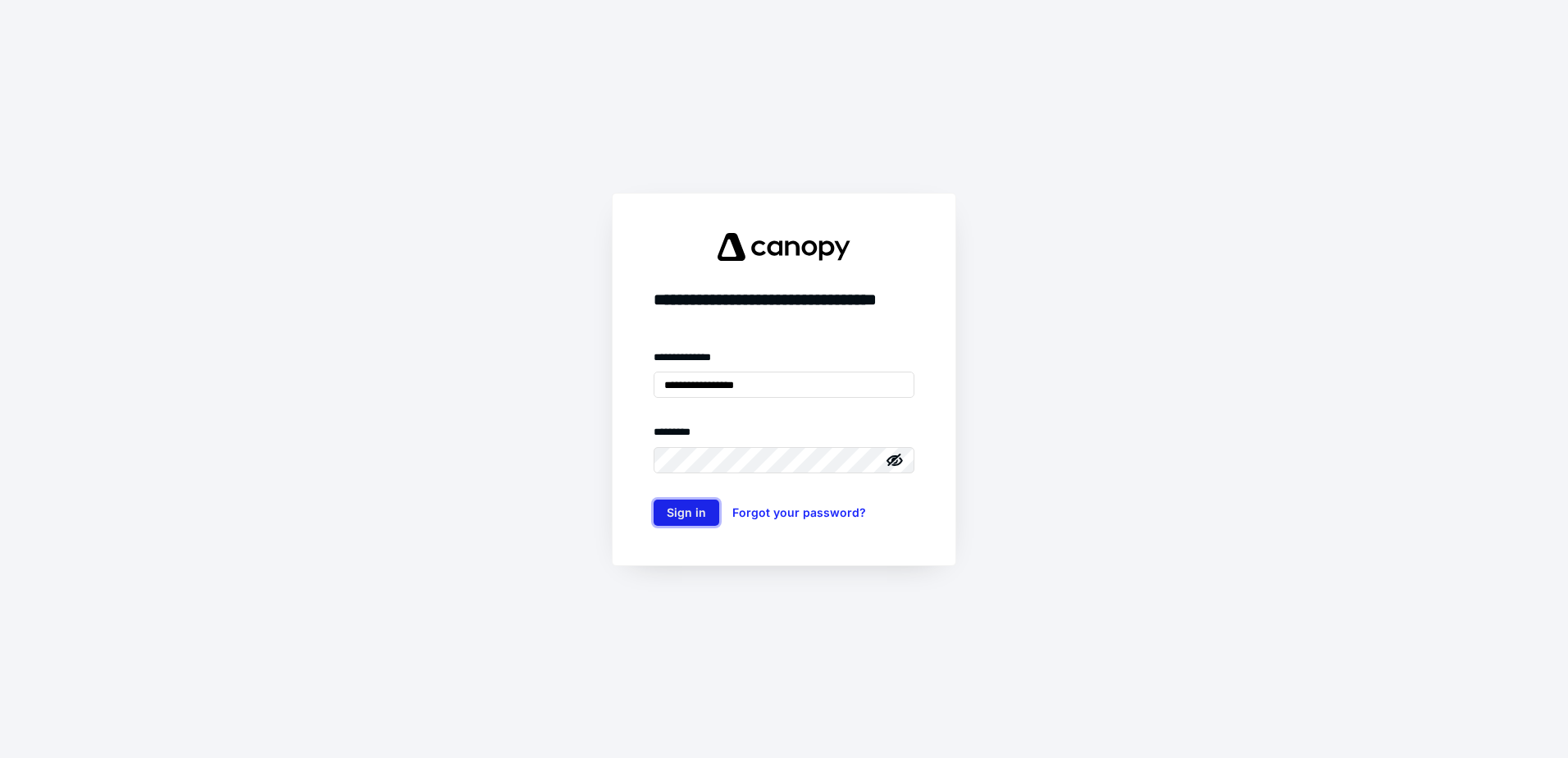 click on "Sign in" at bounding box center (686, 513) 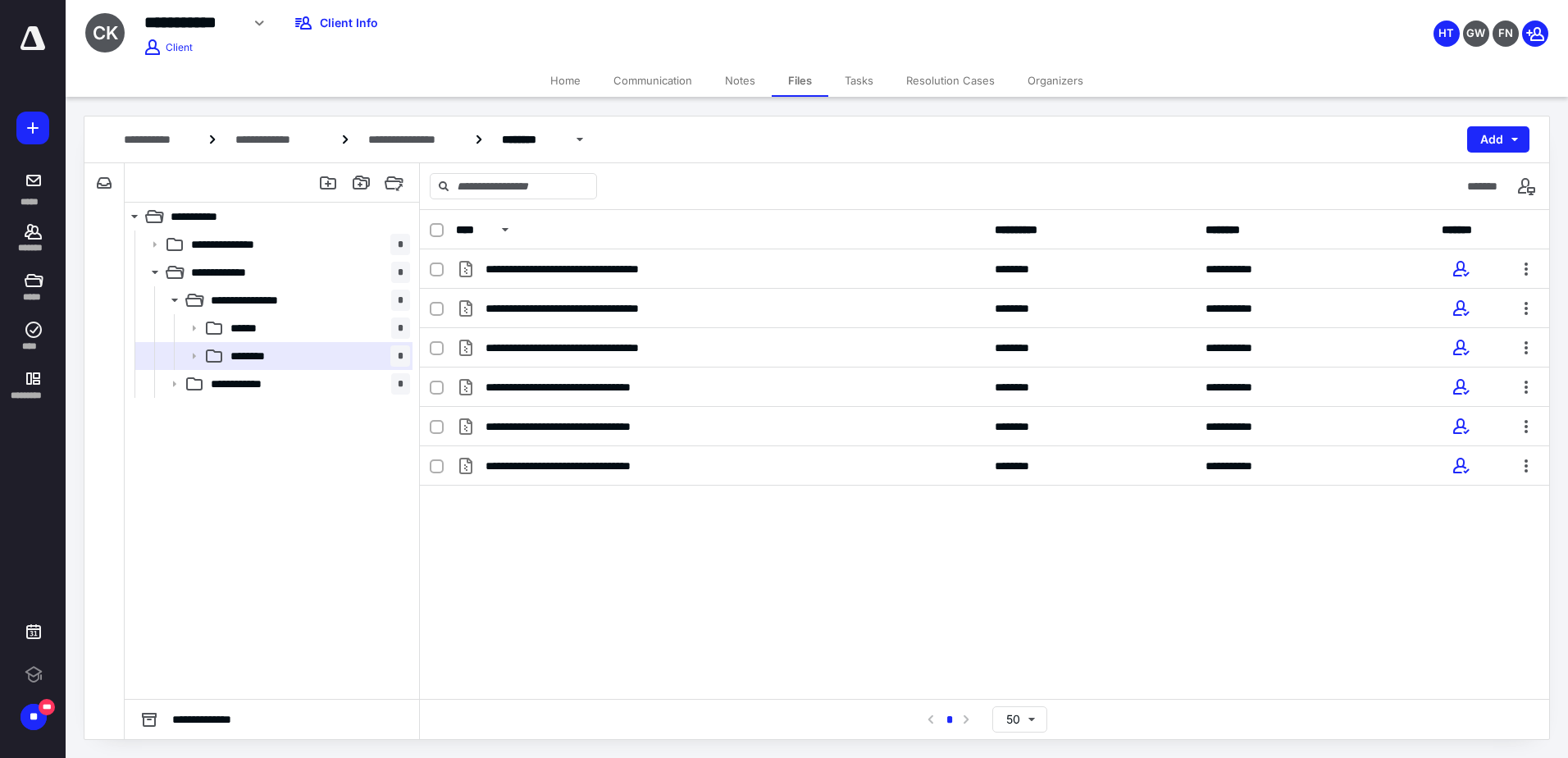 scroll, scrollTop: 0, scrollLeft: 0, axis: both 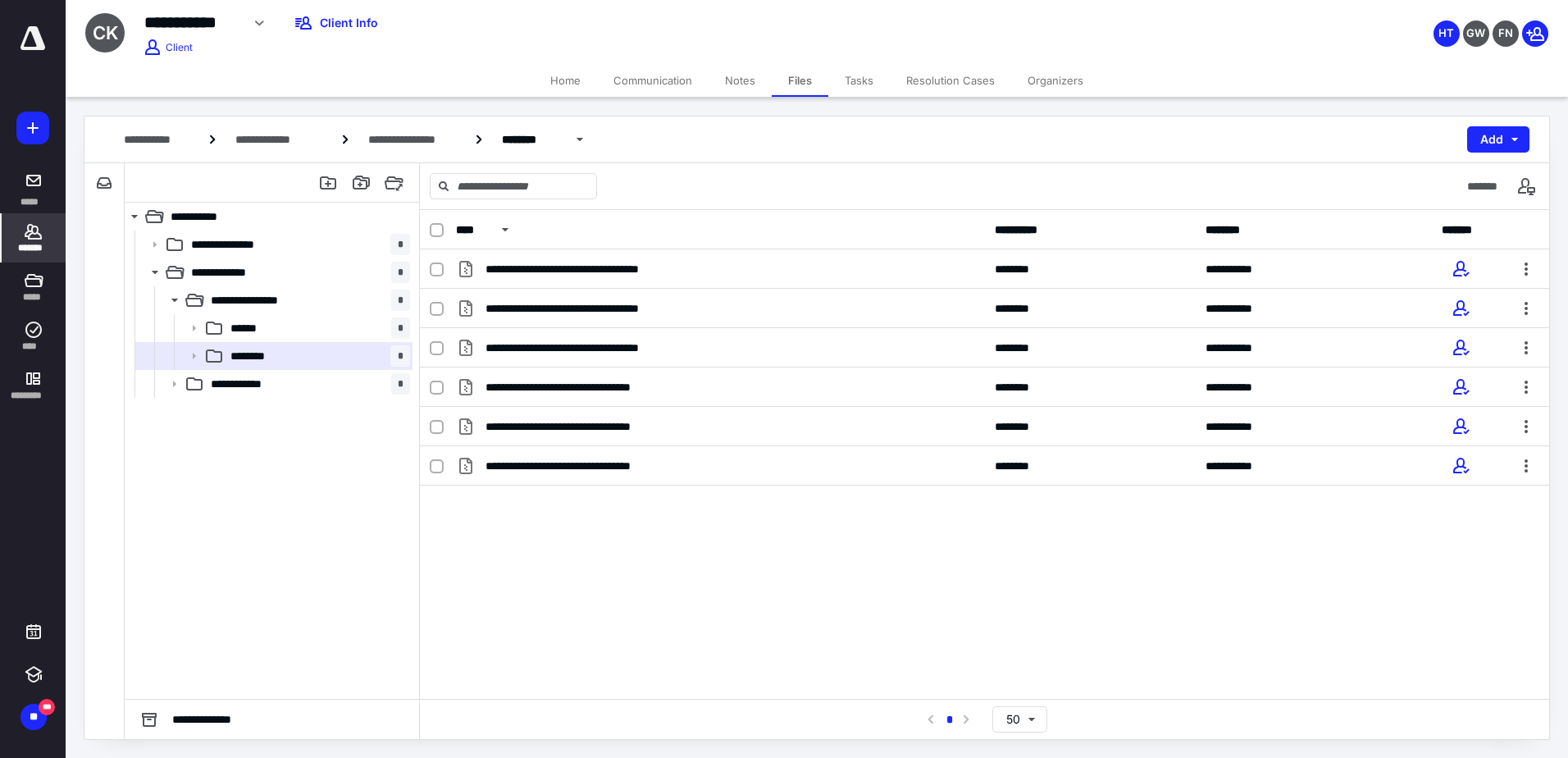 click on "*******" at bounding box center (34, 238) 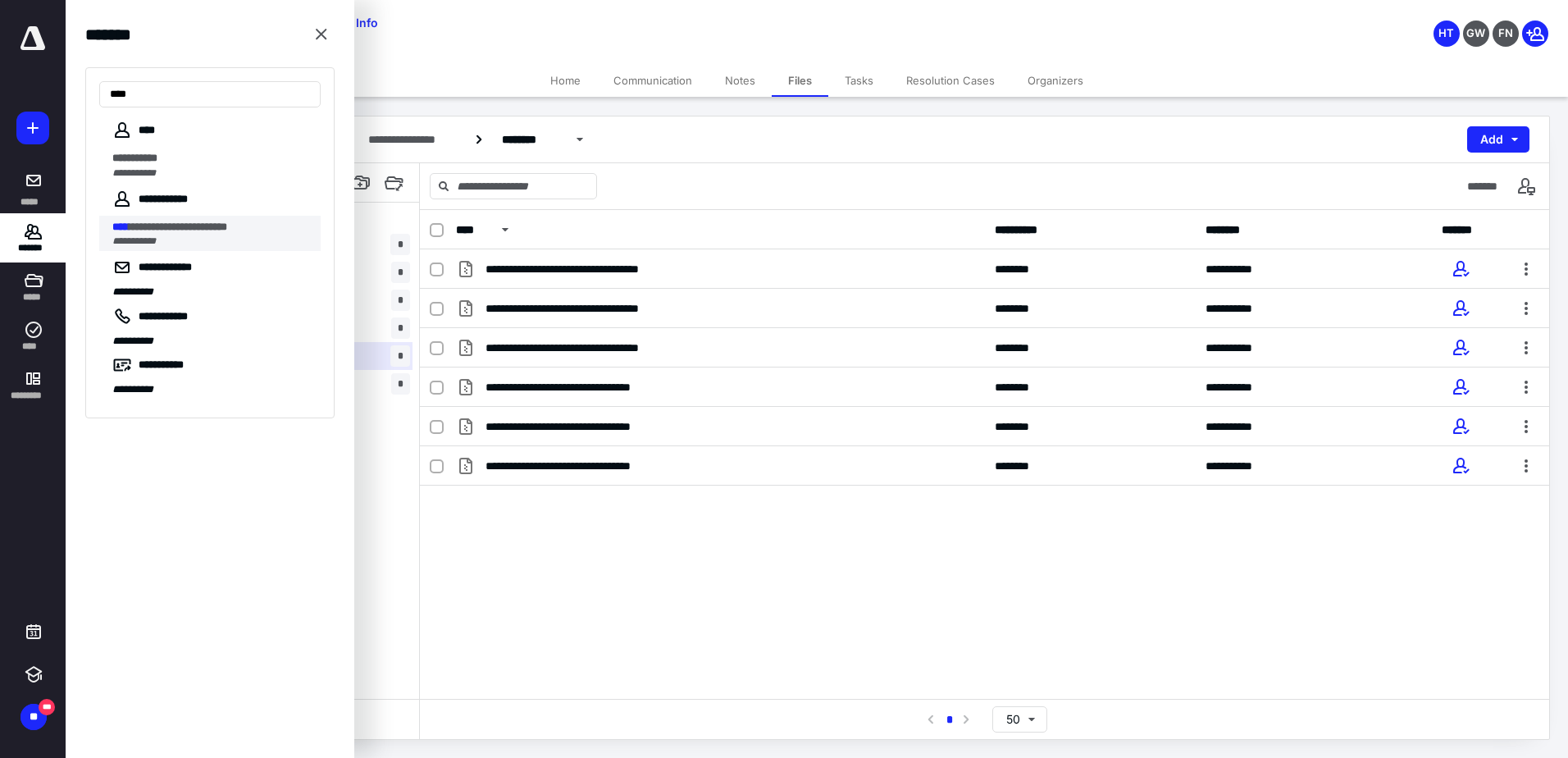 type on "****" 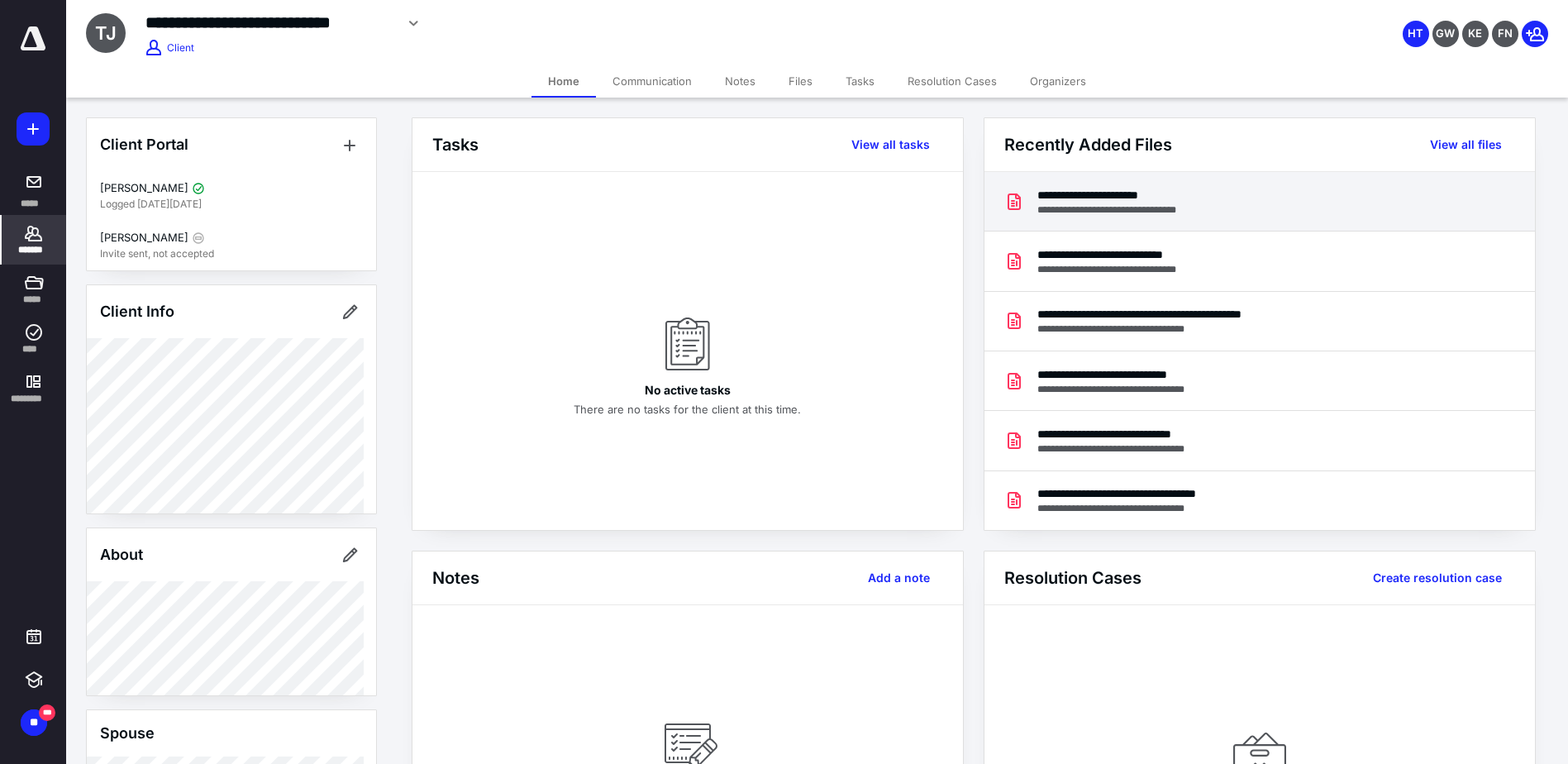 click on "**********" at bounding box center (1122, 210) 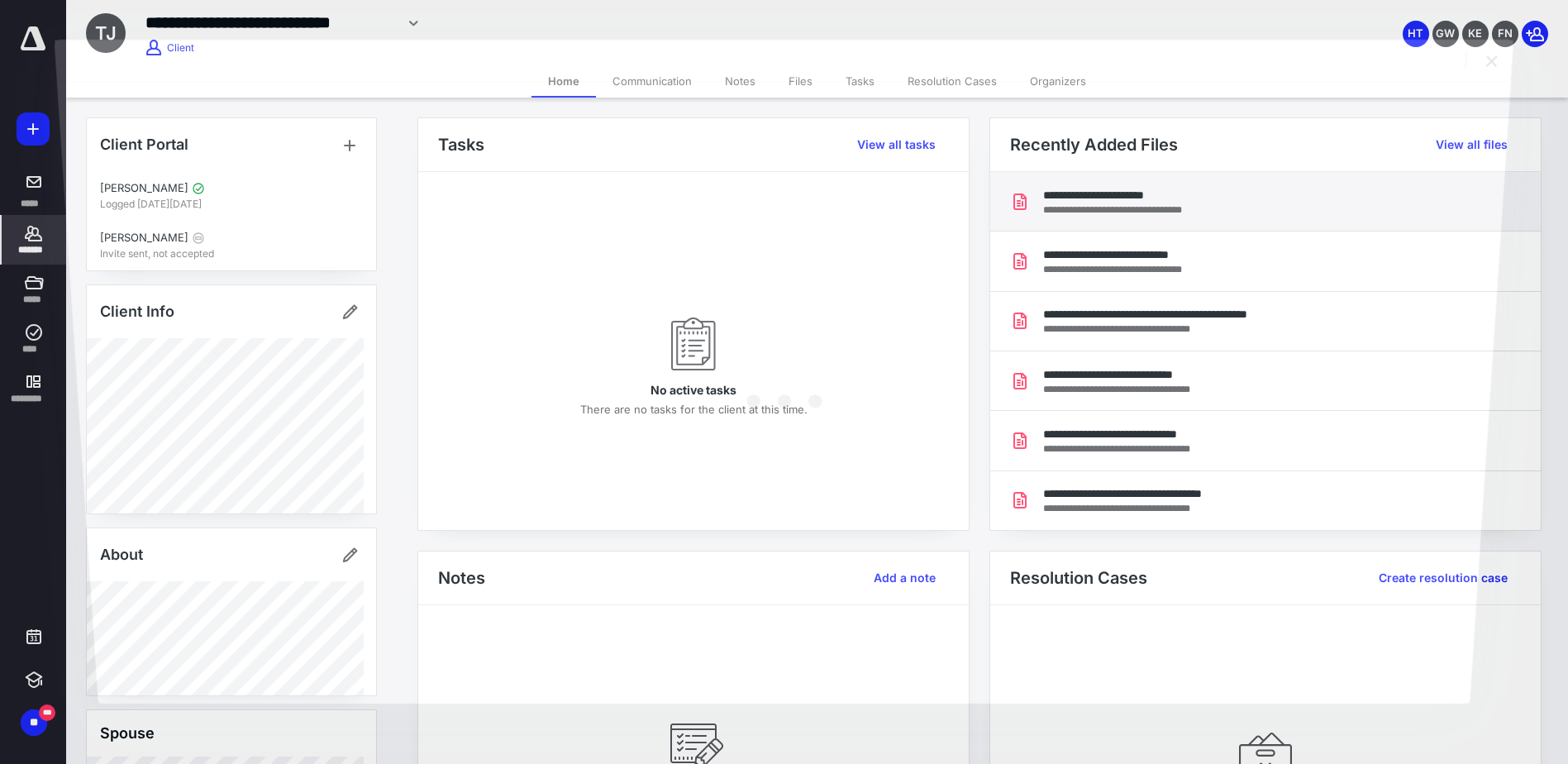 click at bounding box center (784, 392) 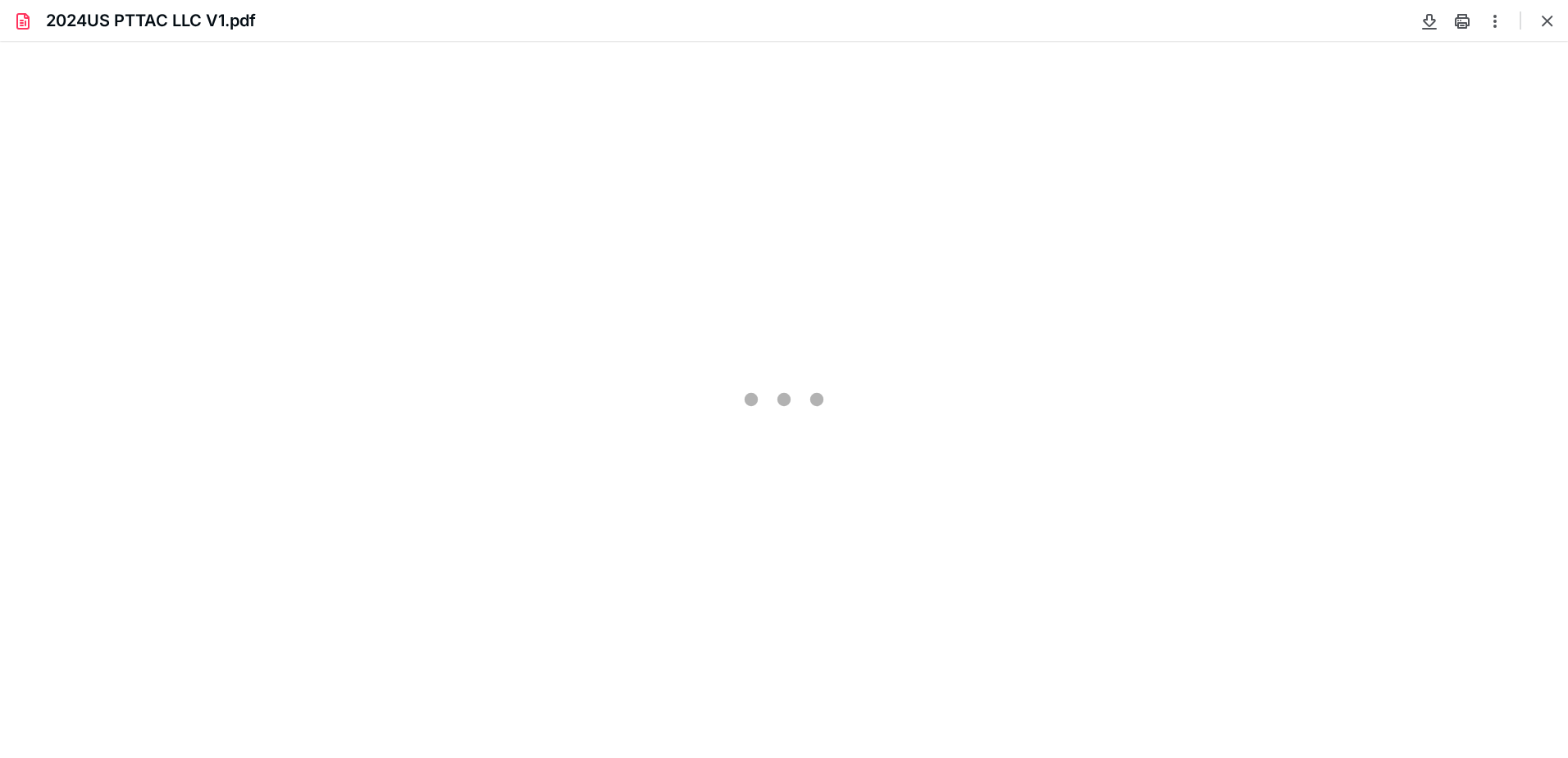 scroll, scrollTop: 0, scrollLeft: 0, axis: both 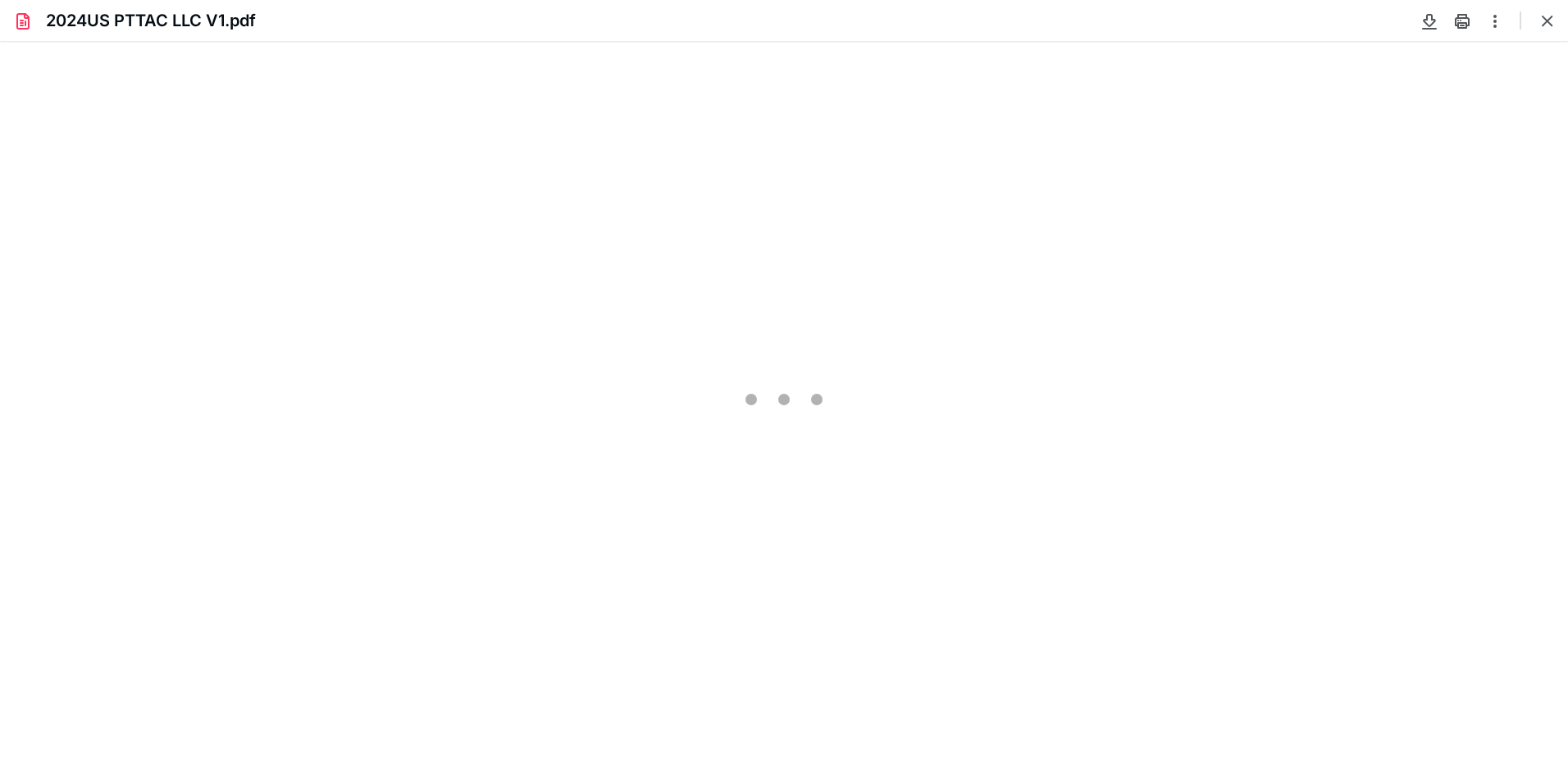 type on "105" 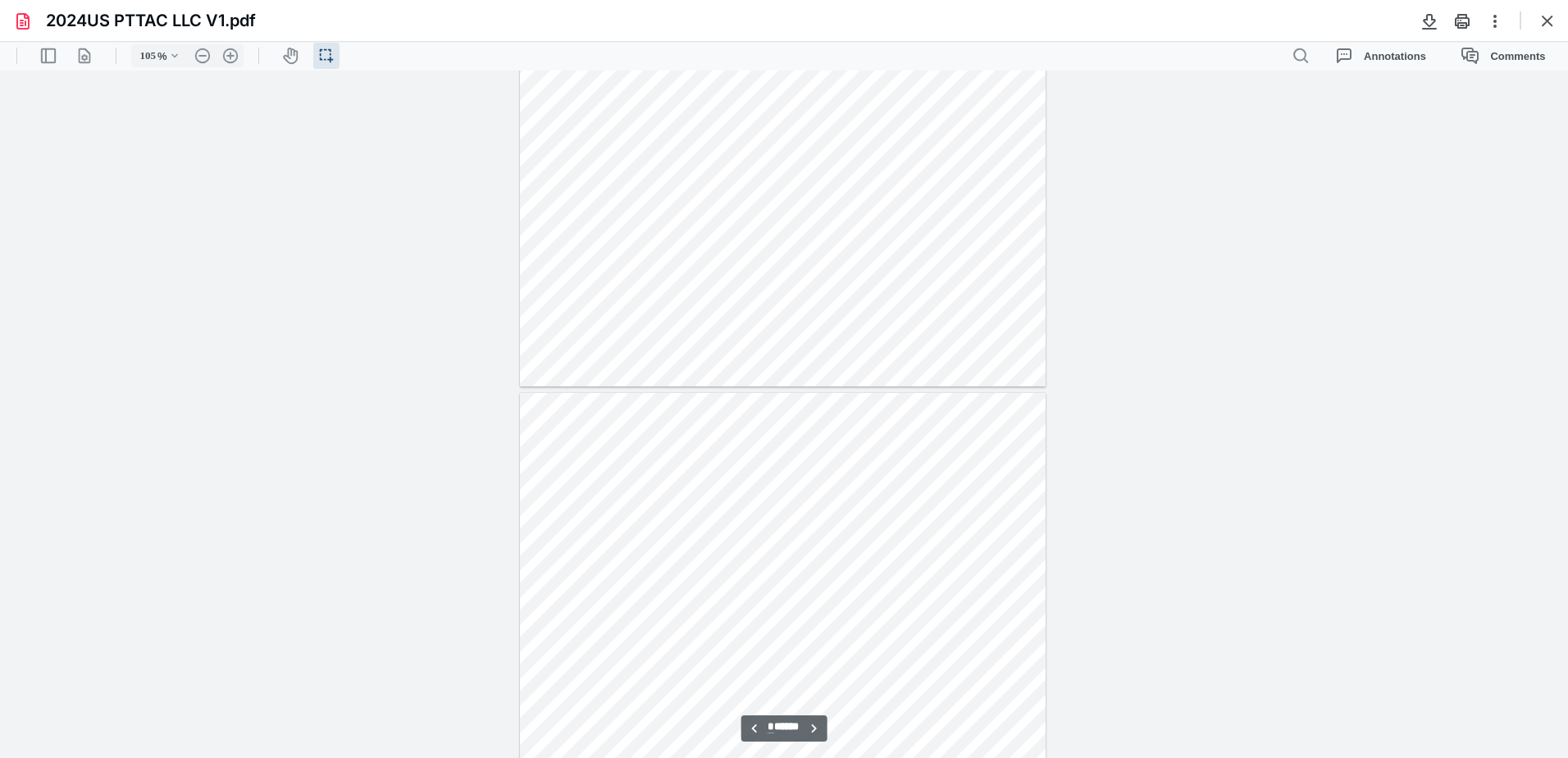 scroll, scrollTop: 4709, scrollLeft: 0, axis: vertical 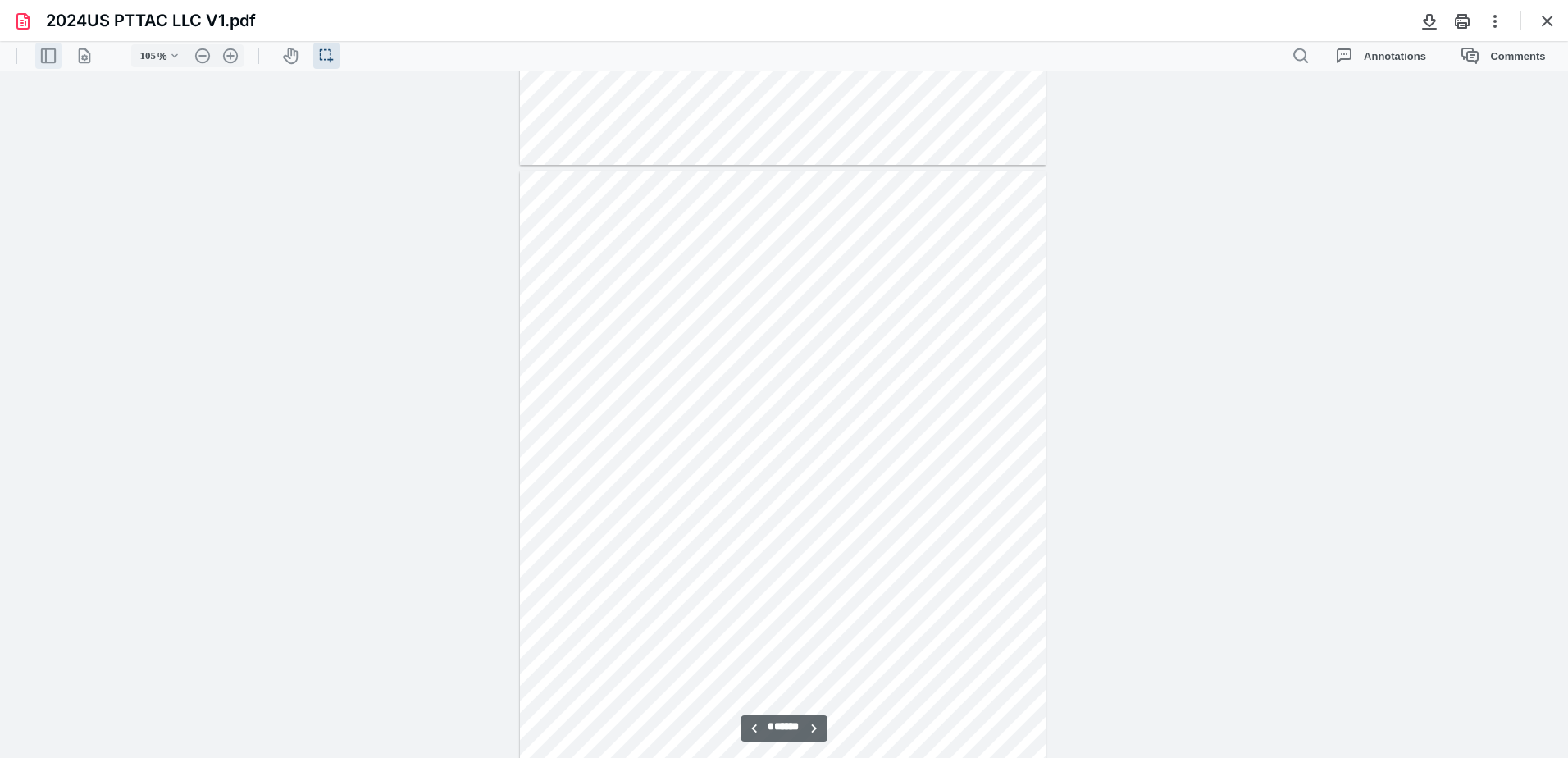 click on ".cls-1{fill:#abb0c4;} icon - header - sidebar - line" at bounding box center [48, 56] 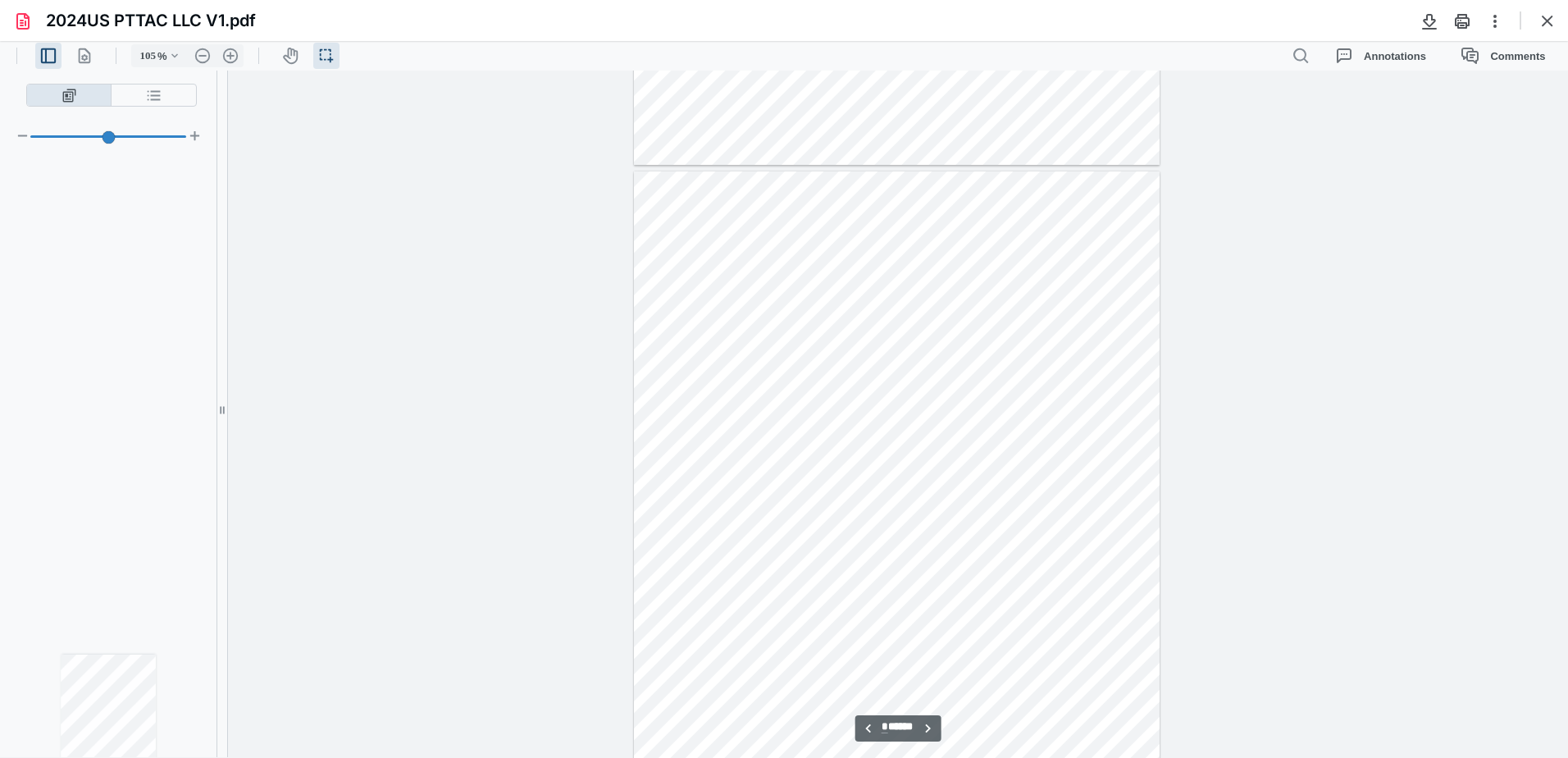 scroll, scrollTop: 708, scrollLeft: 0, axis: vertical 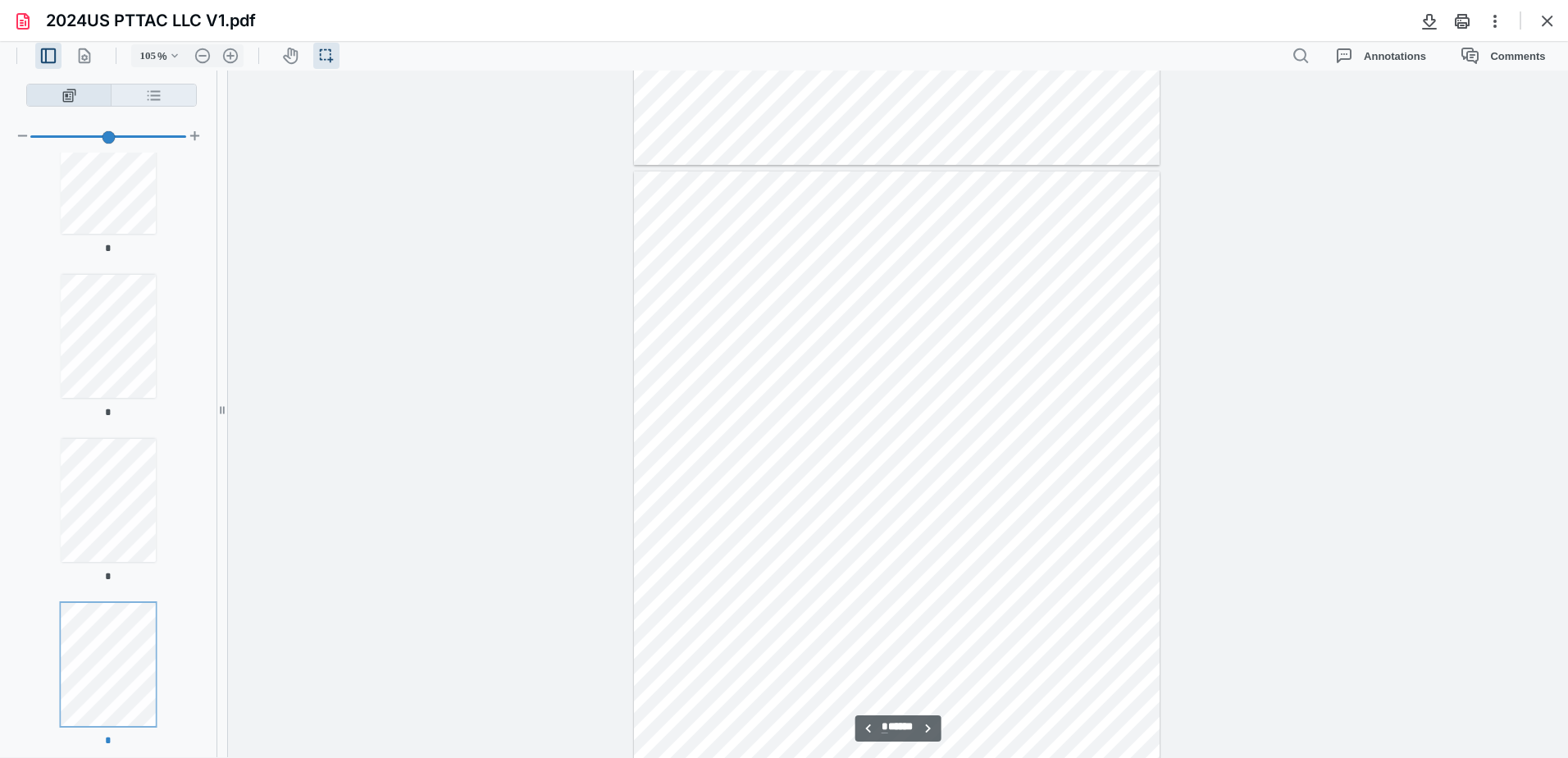 click on "**********" at bounding box center [153, 95] 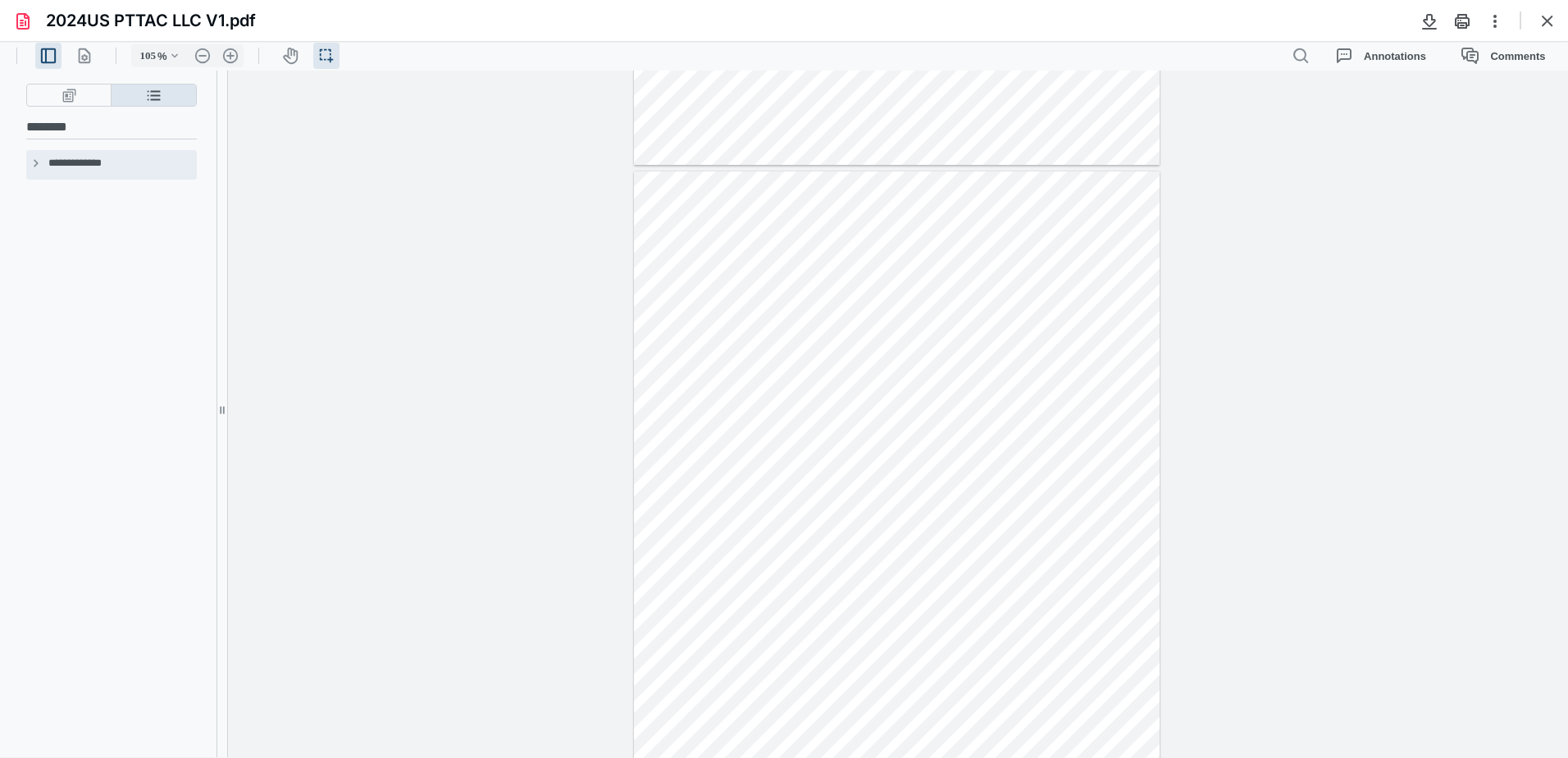 click on "**********" at bounding box center (121, 164) 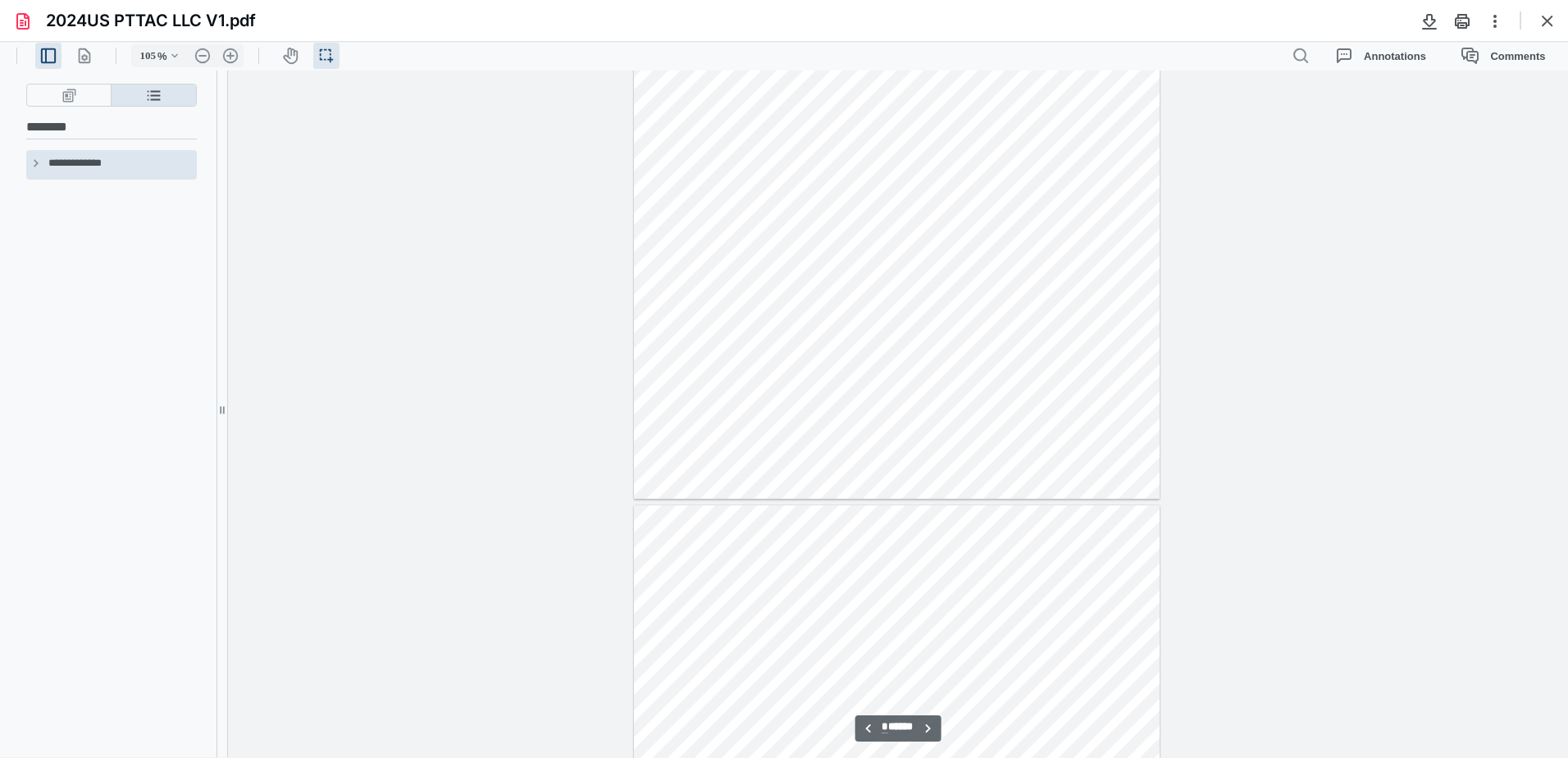 scroll, scrollTop: 3777, scrollLeft: 0, axis: vertical 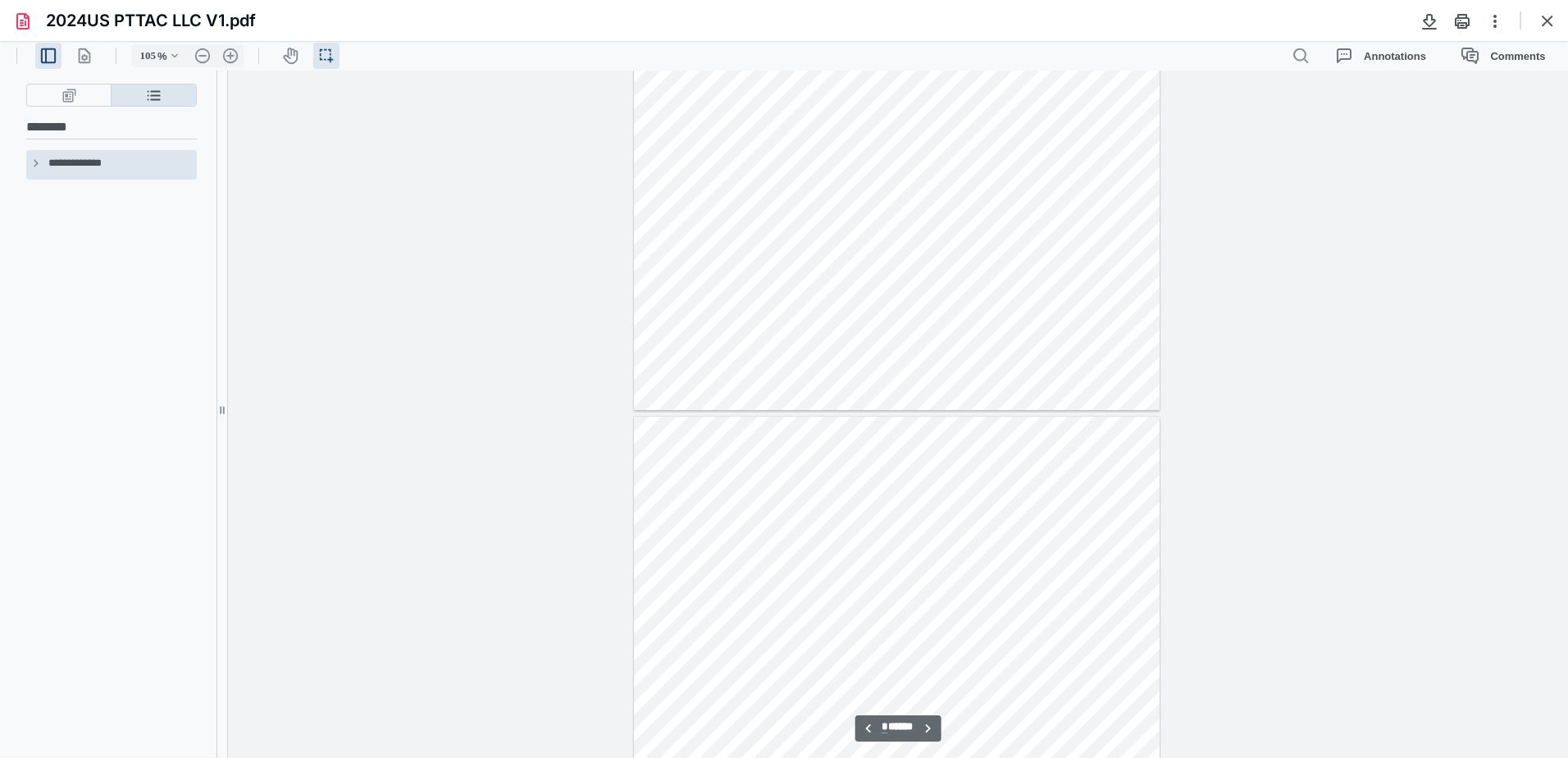 click on "**********" at bounding box center (36, 165) 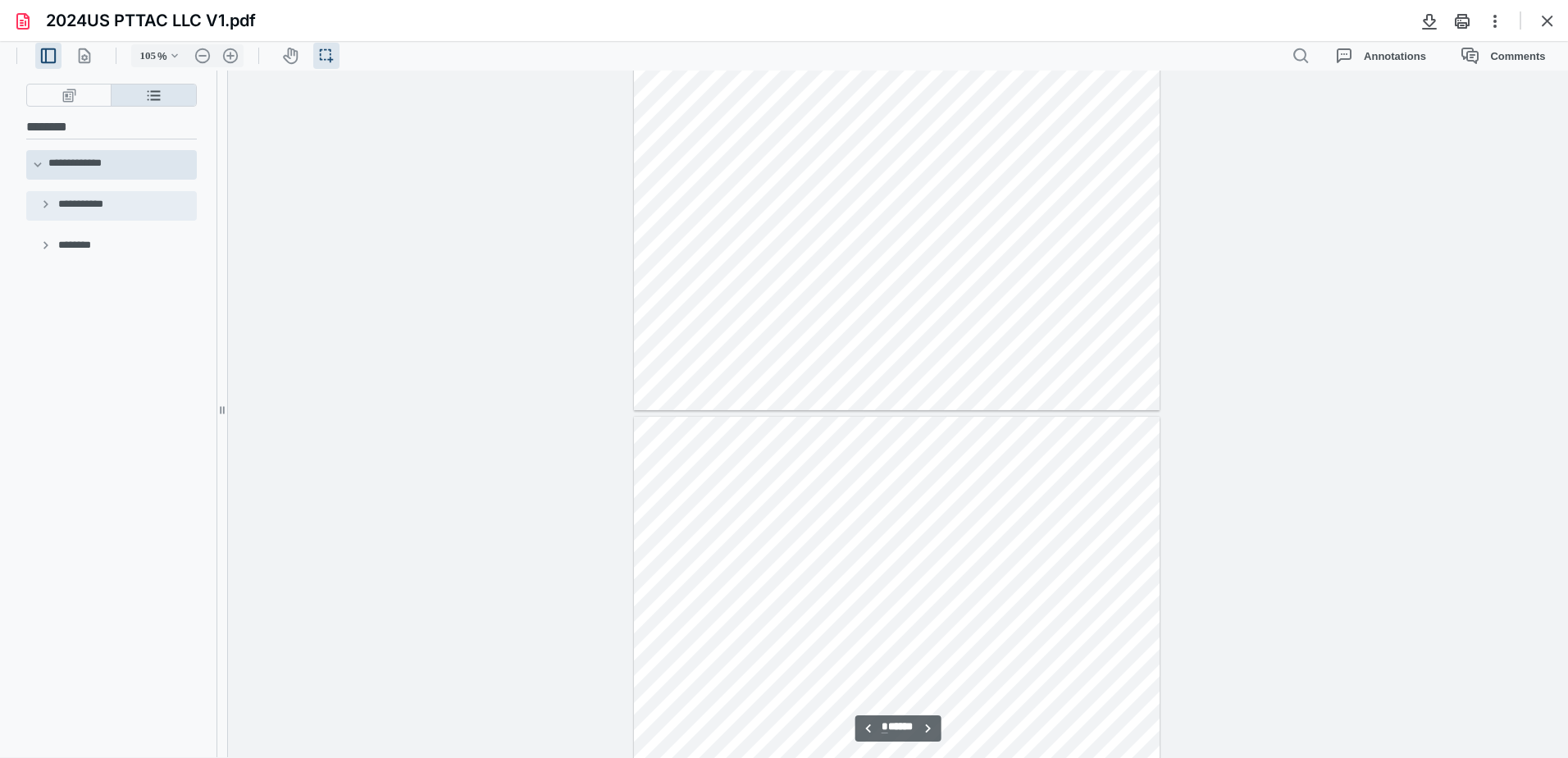 click on "**********" at bounding box center (112, 206) 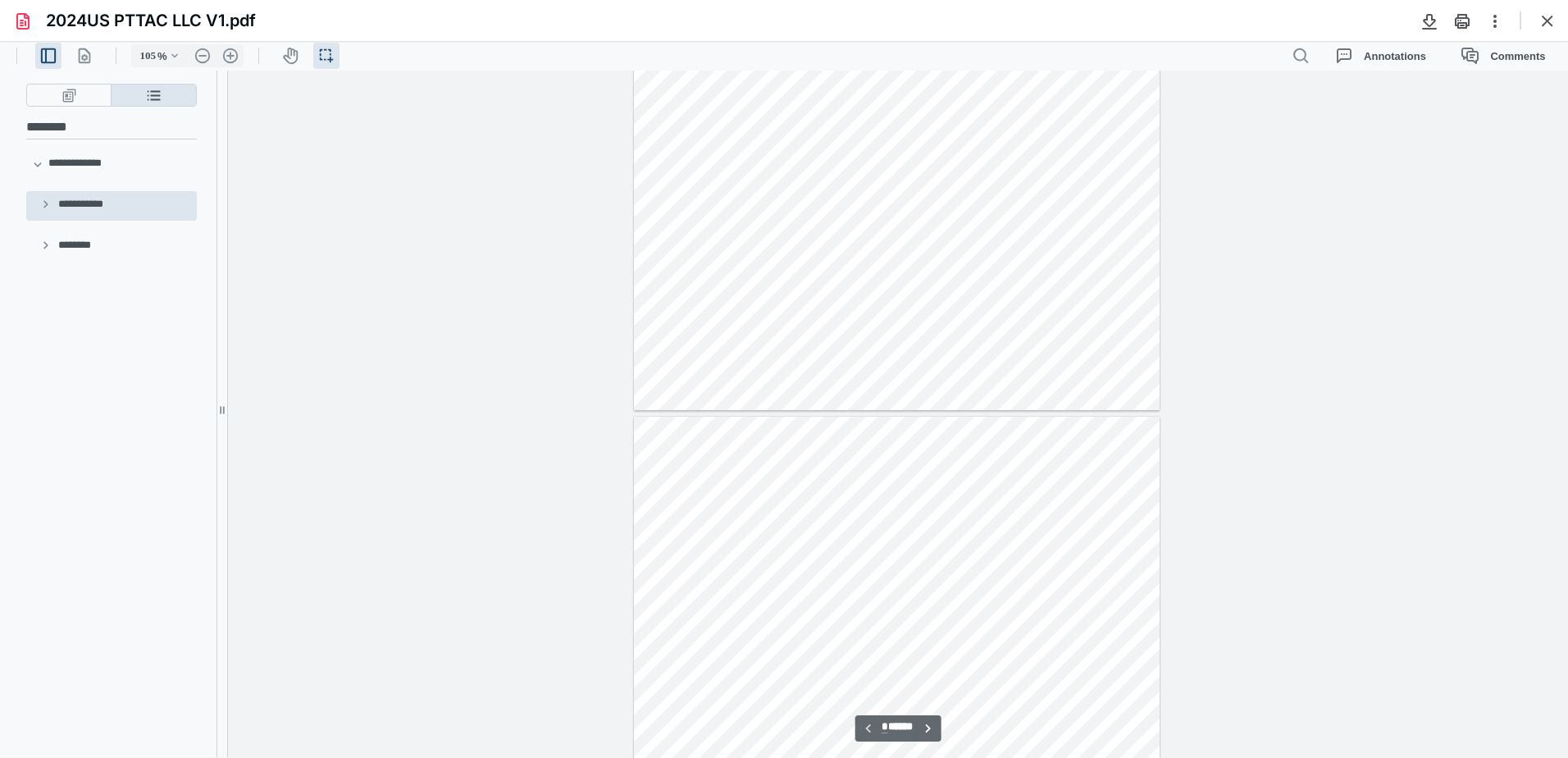 scroll, scrollTop: 3, scrollLeft: 0, axis: vertical 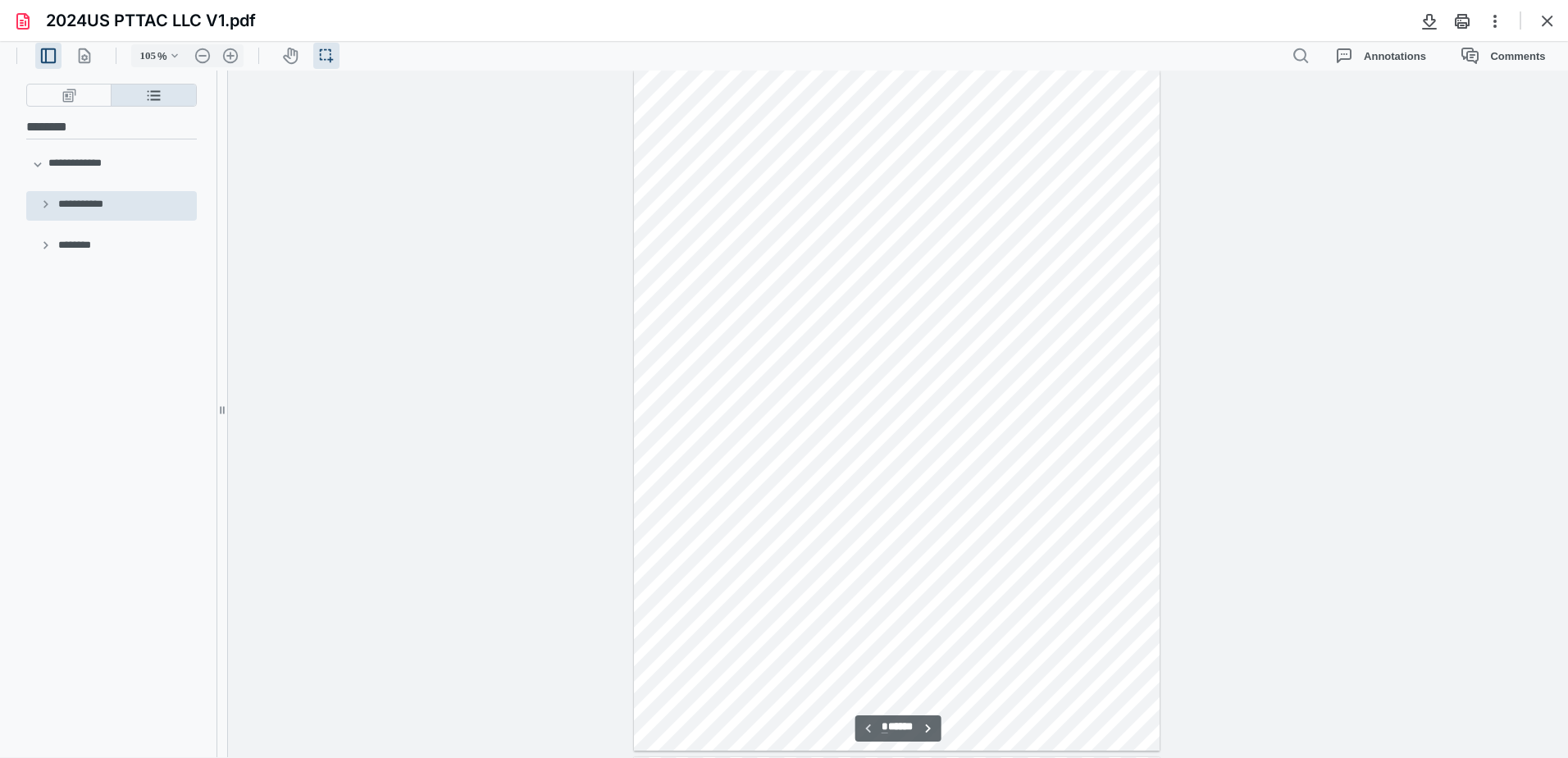 click on "**********" at bounding box center [112, 206] 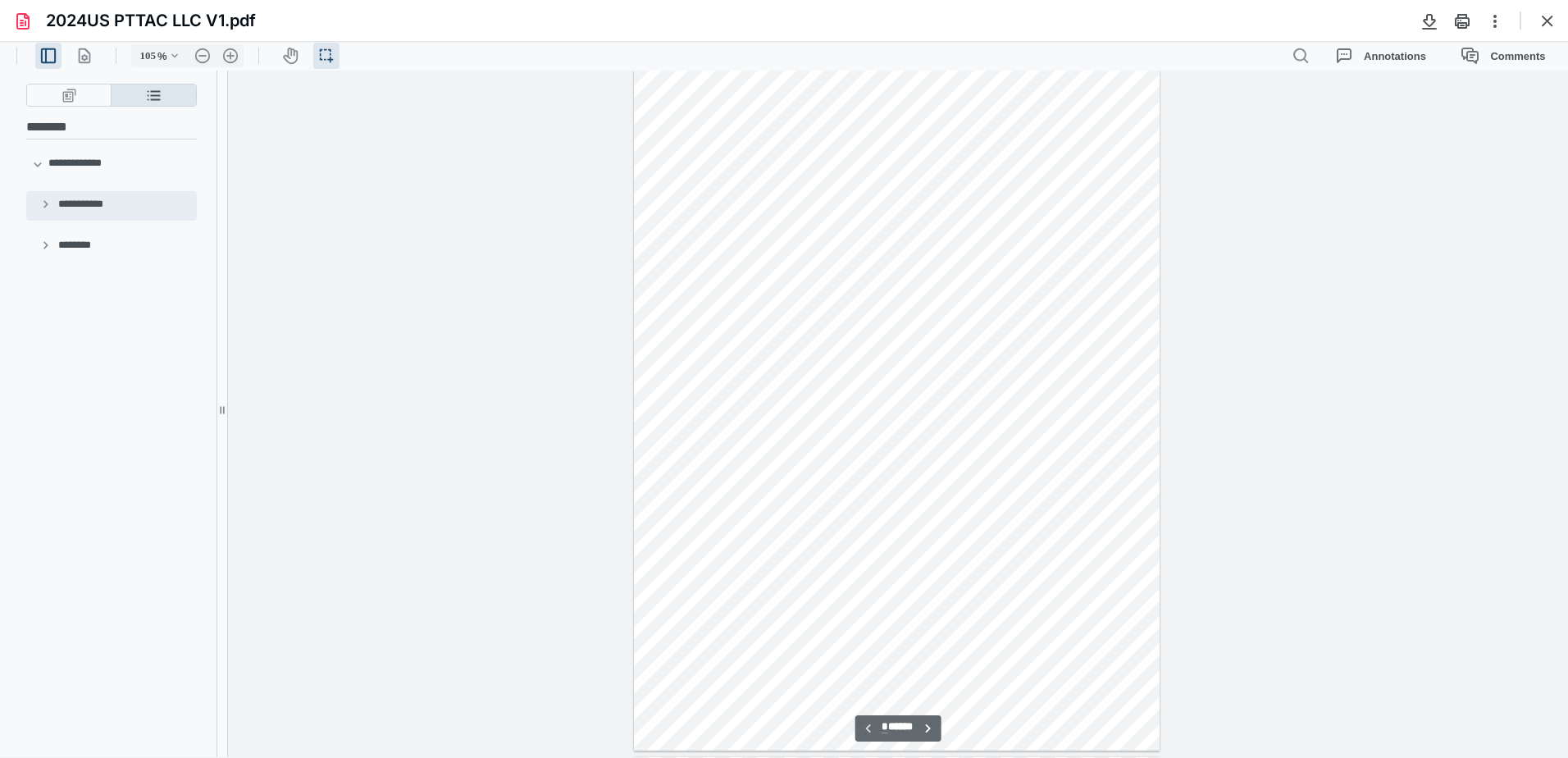 click on "**********" at bounding box center [46, 206] 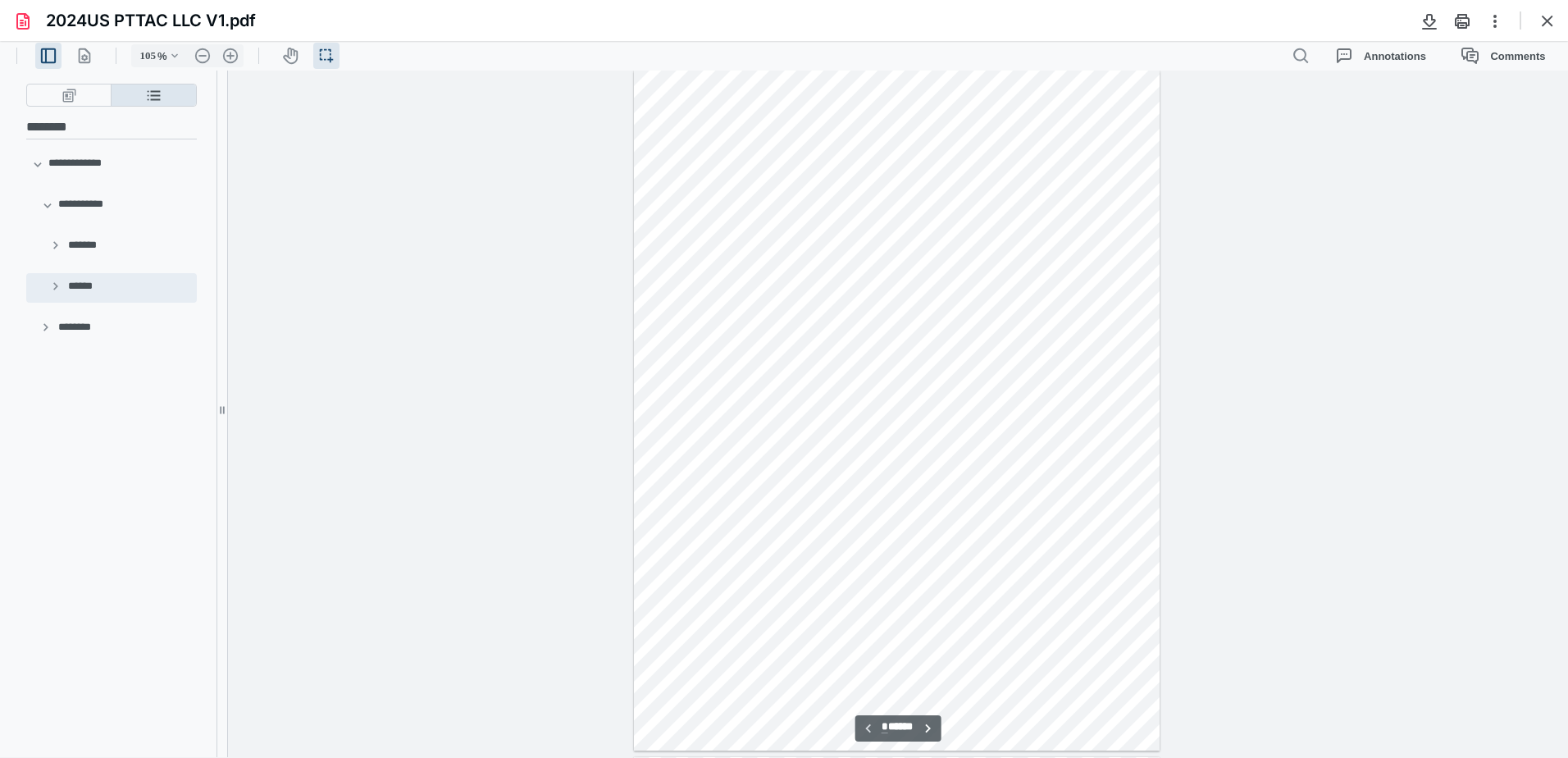 click on "**********" at bounding box center [56, 288] 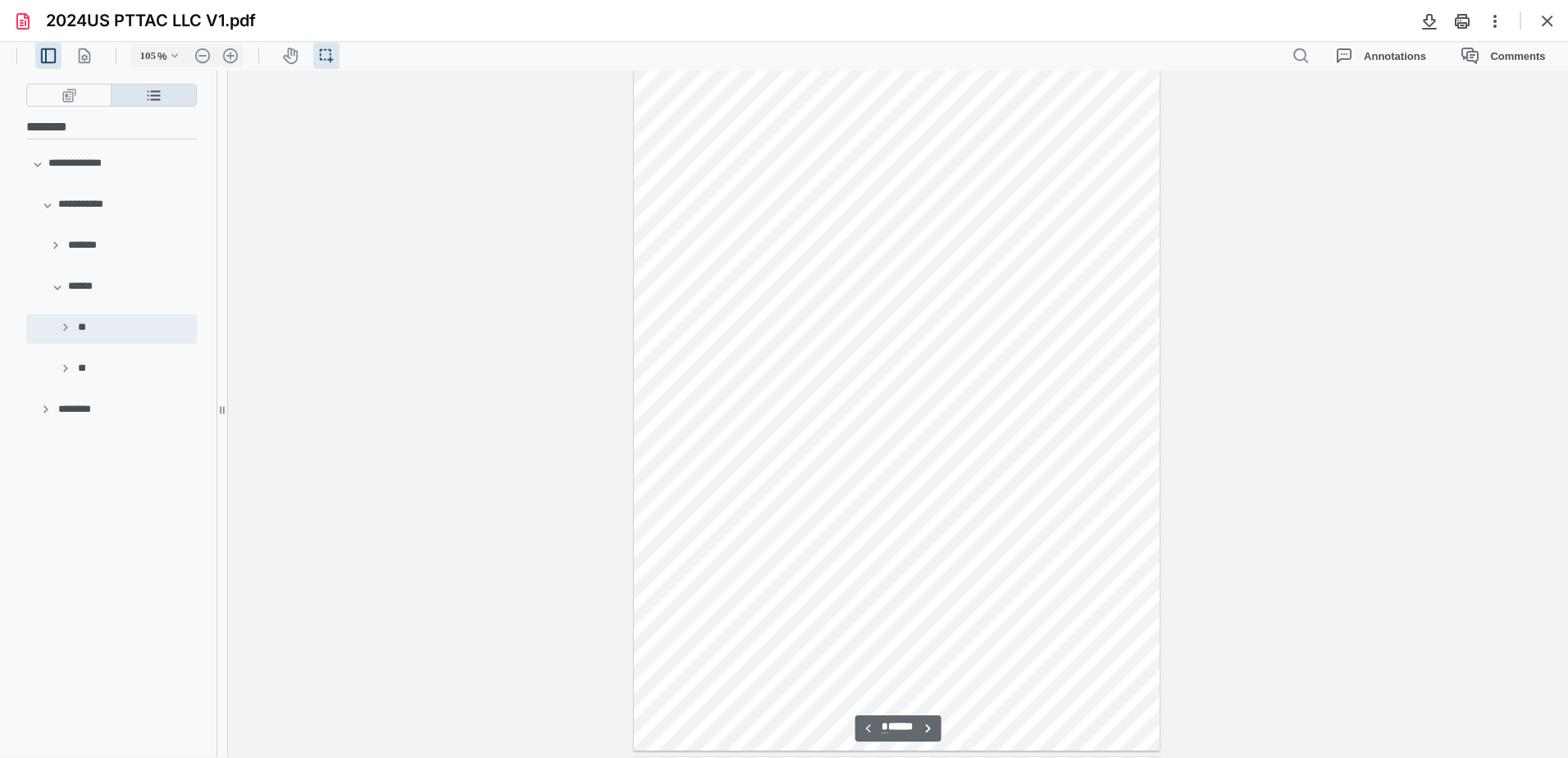click on "**********" at bounding box center [66, 329] 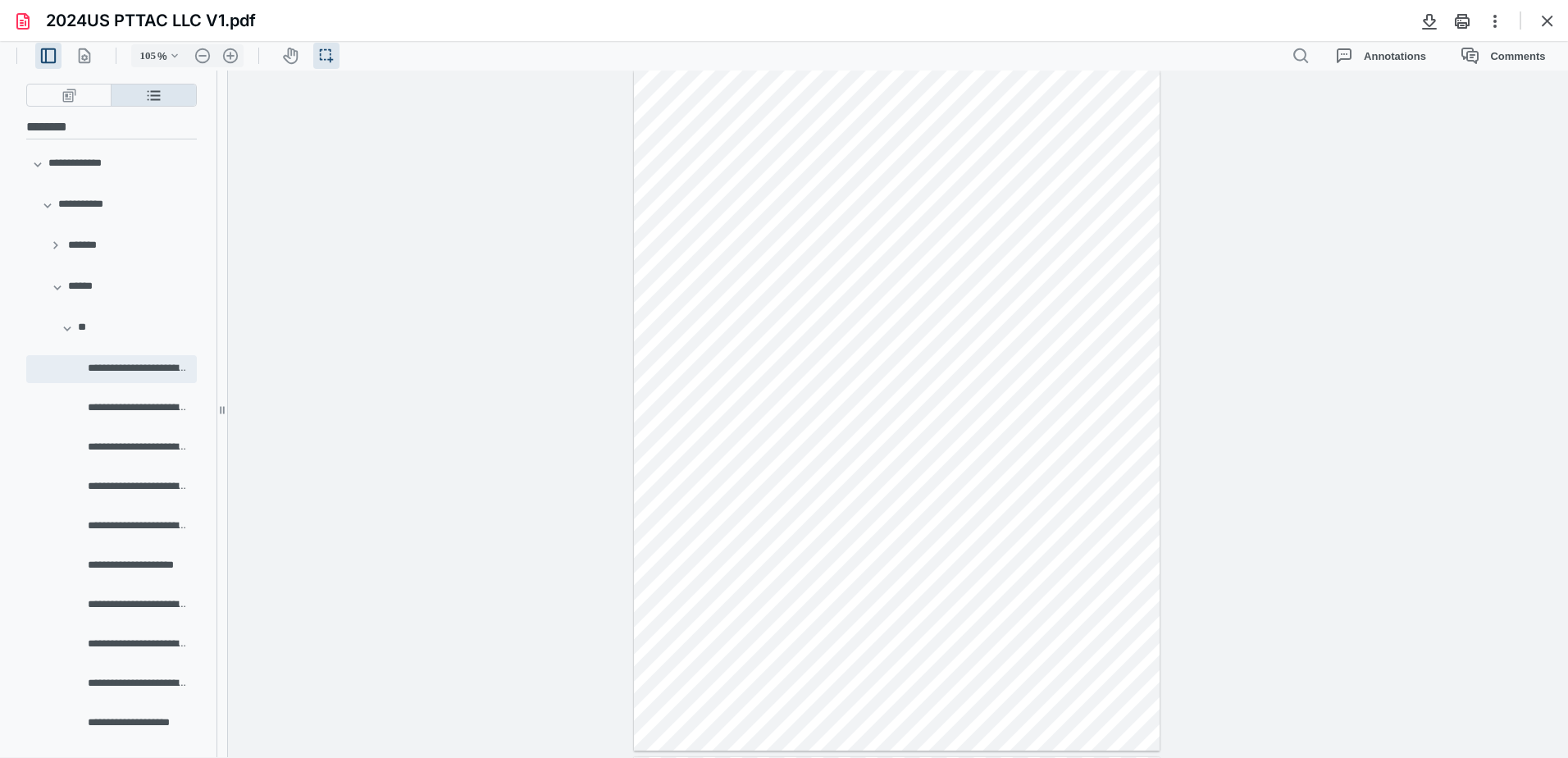 scroll, scrollTop: 82, scrollLeft: 0, axis: vertical 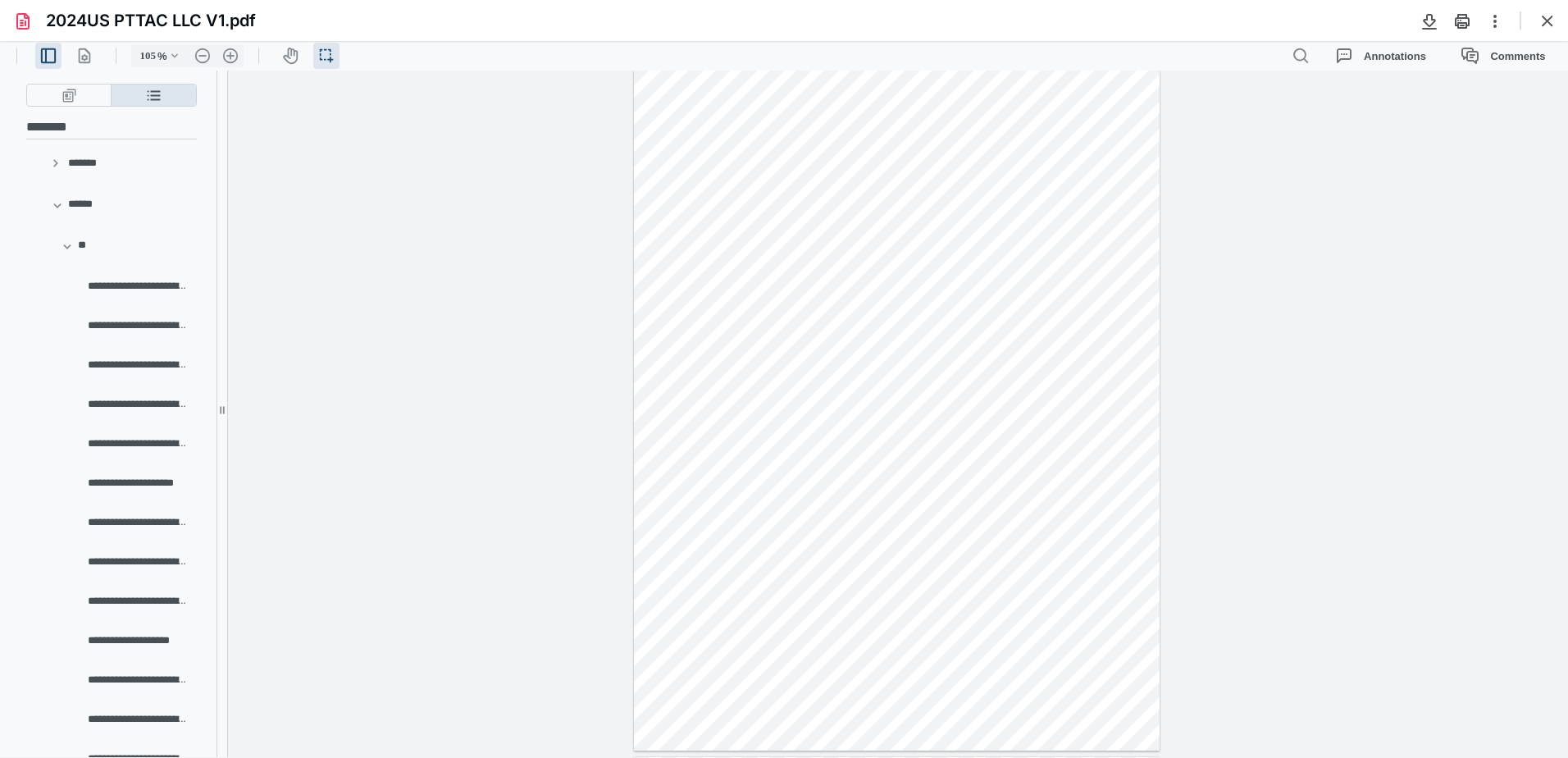 click on "**********" at bounding box center (112, 287) 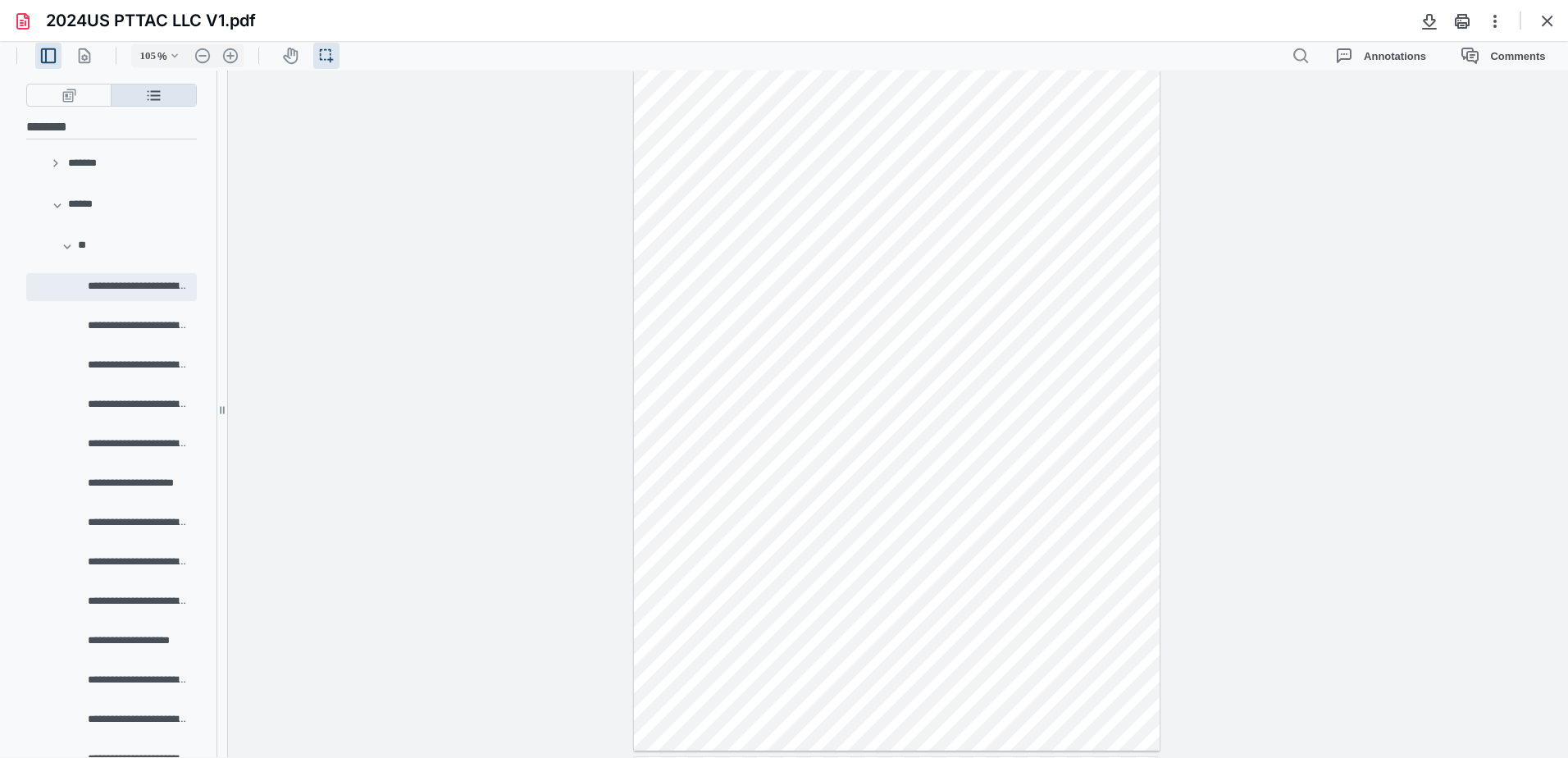click on "**********" at bounding box center (112, 287) 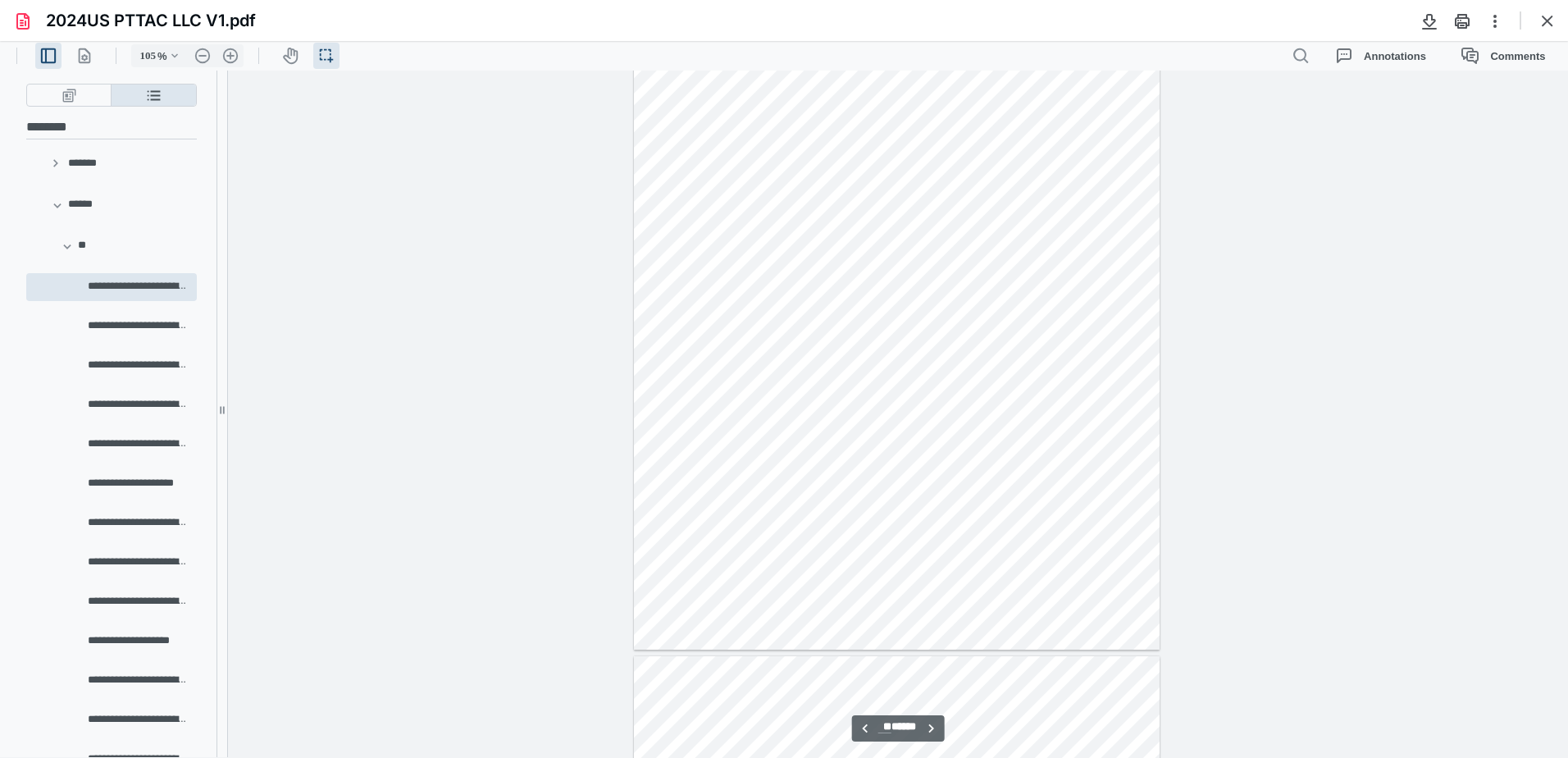 scroll, scrollTop: 24382, scrollLeft: 0, axis: vertical 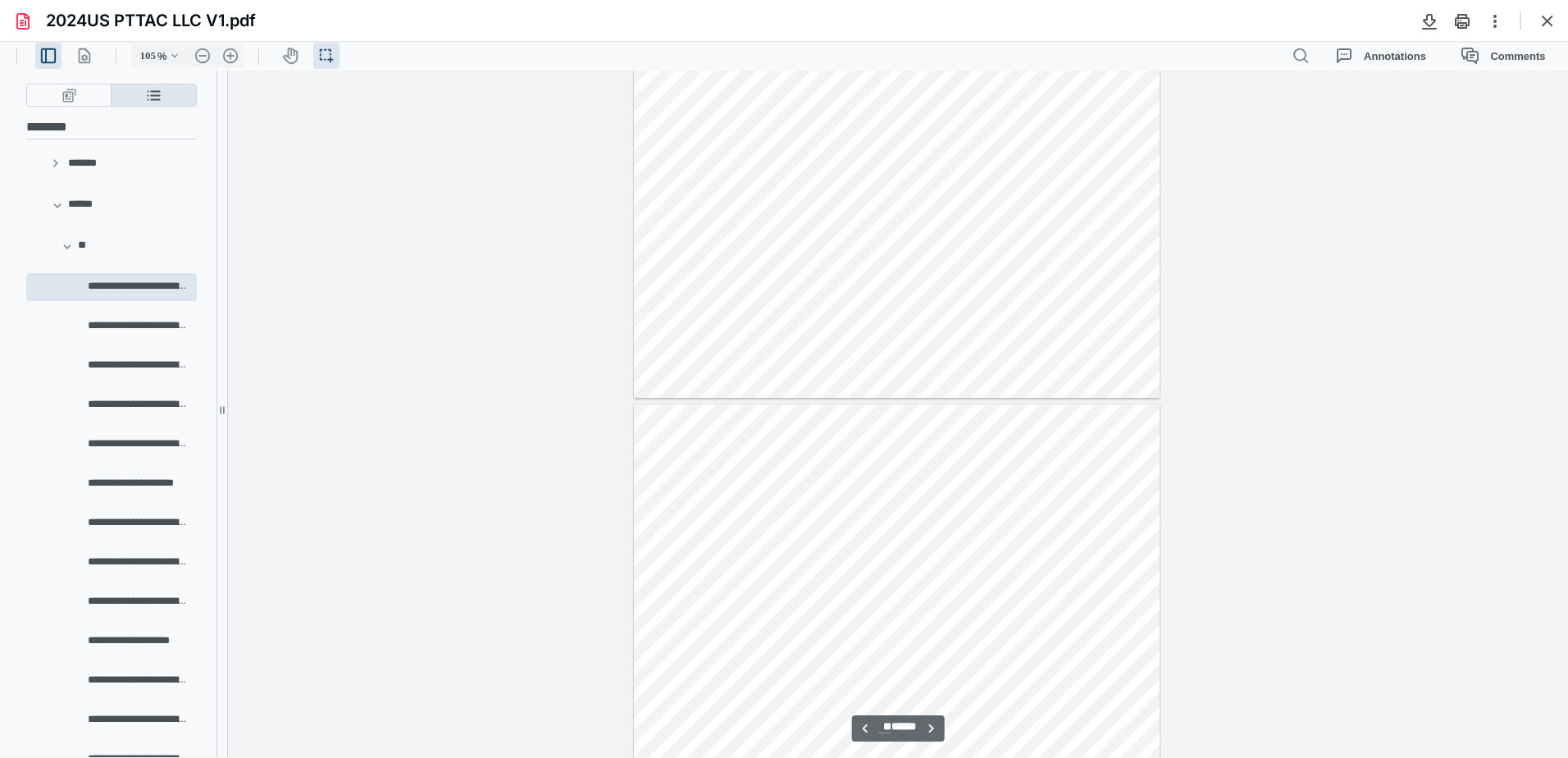 type on "**" 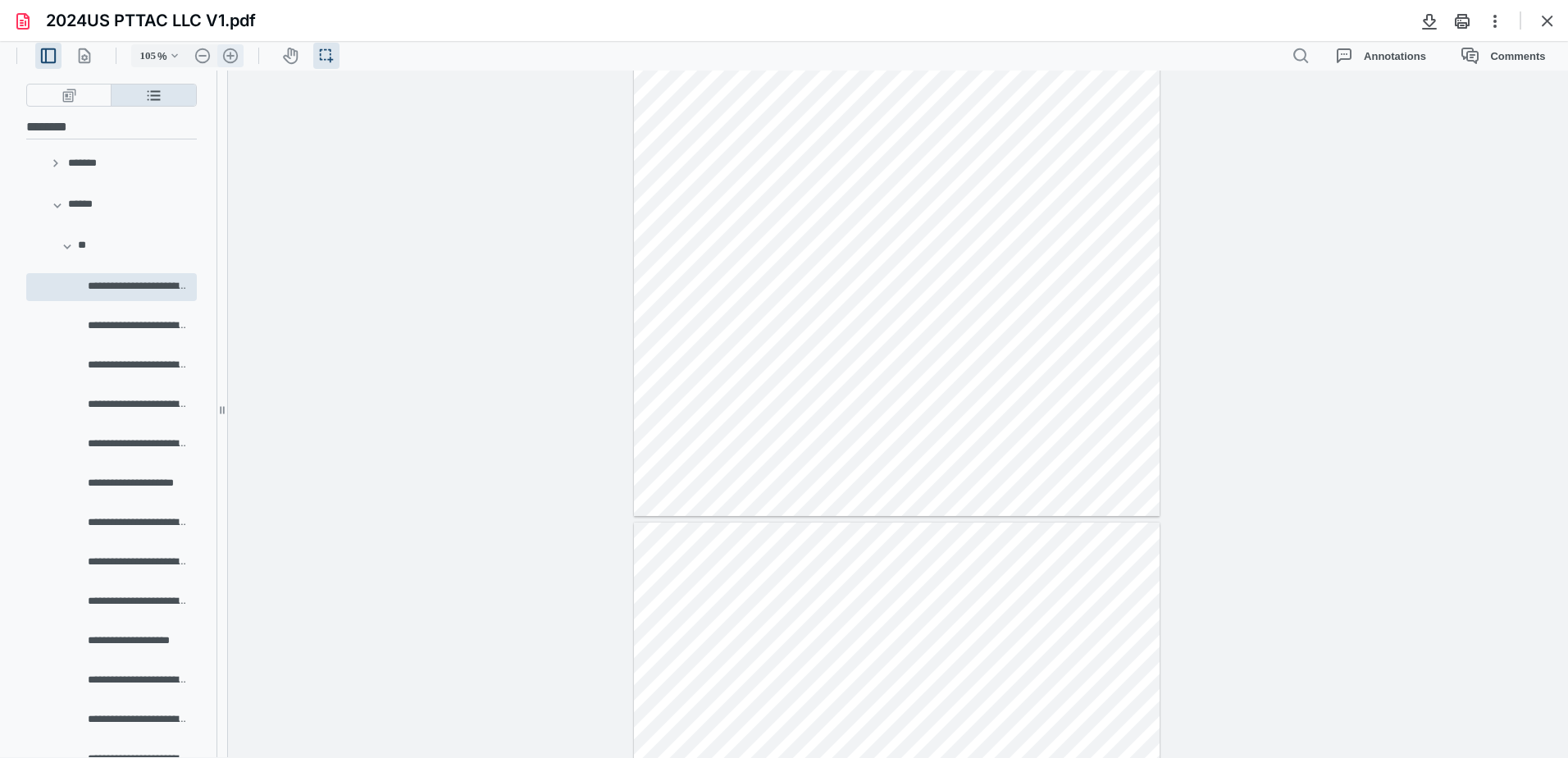 click on ".cls-1{fill:#abb0c4;} icon - header - zoom - in - line" at bounding box center [230, 56] 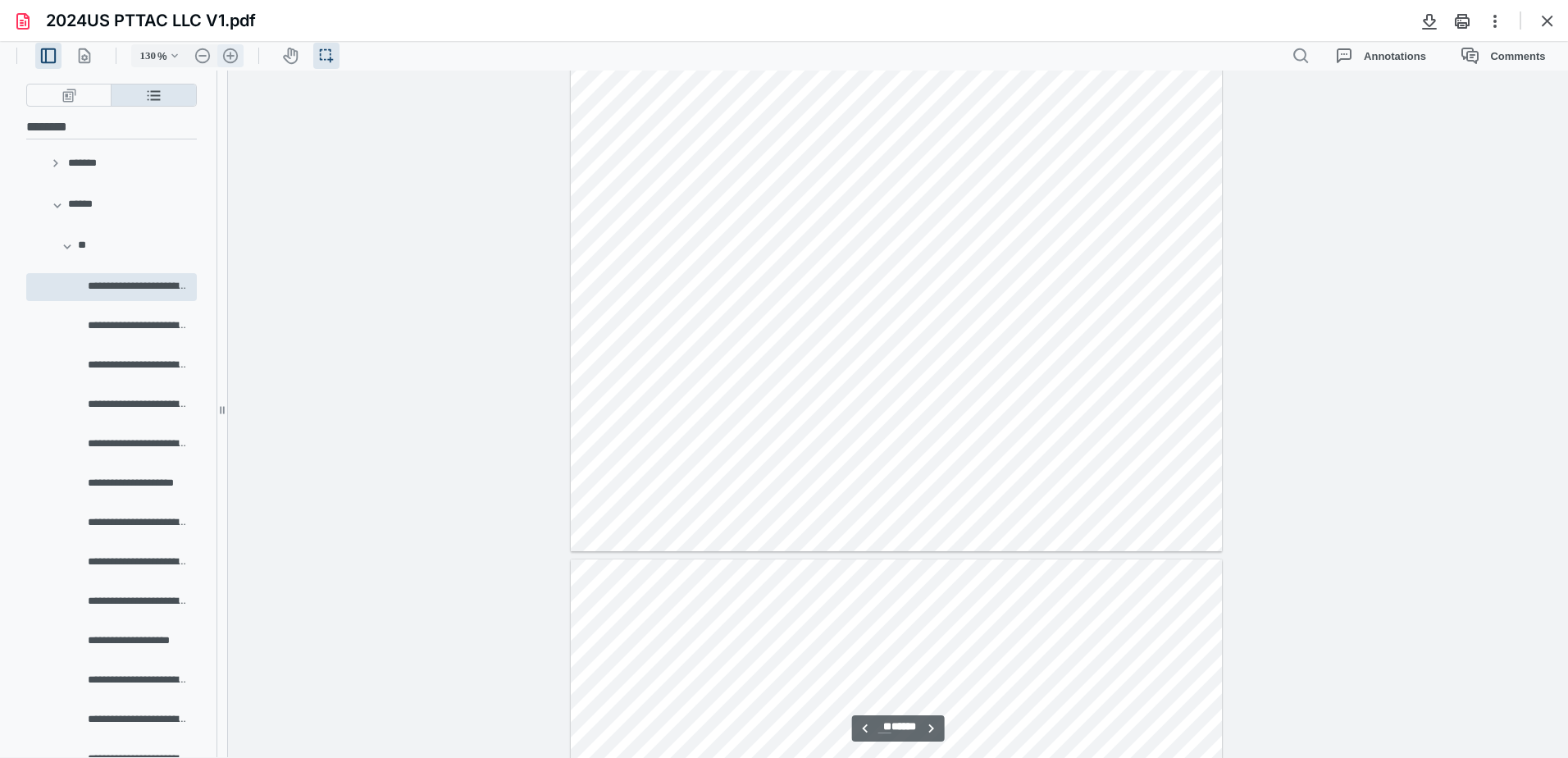 click on ".cls-1{fill:#abb0c4;} icon - header - zoom - in - line" at bounding box center (230, 56) 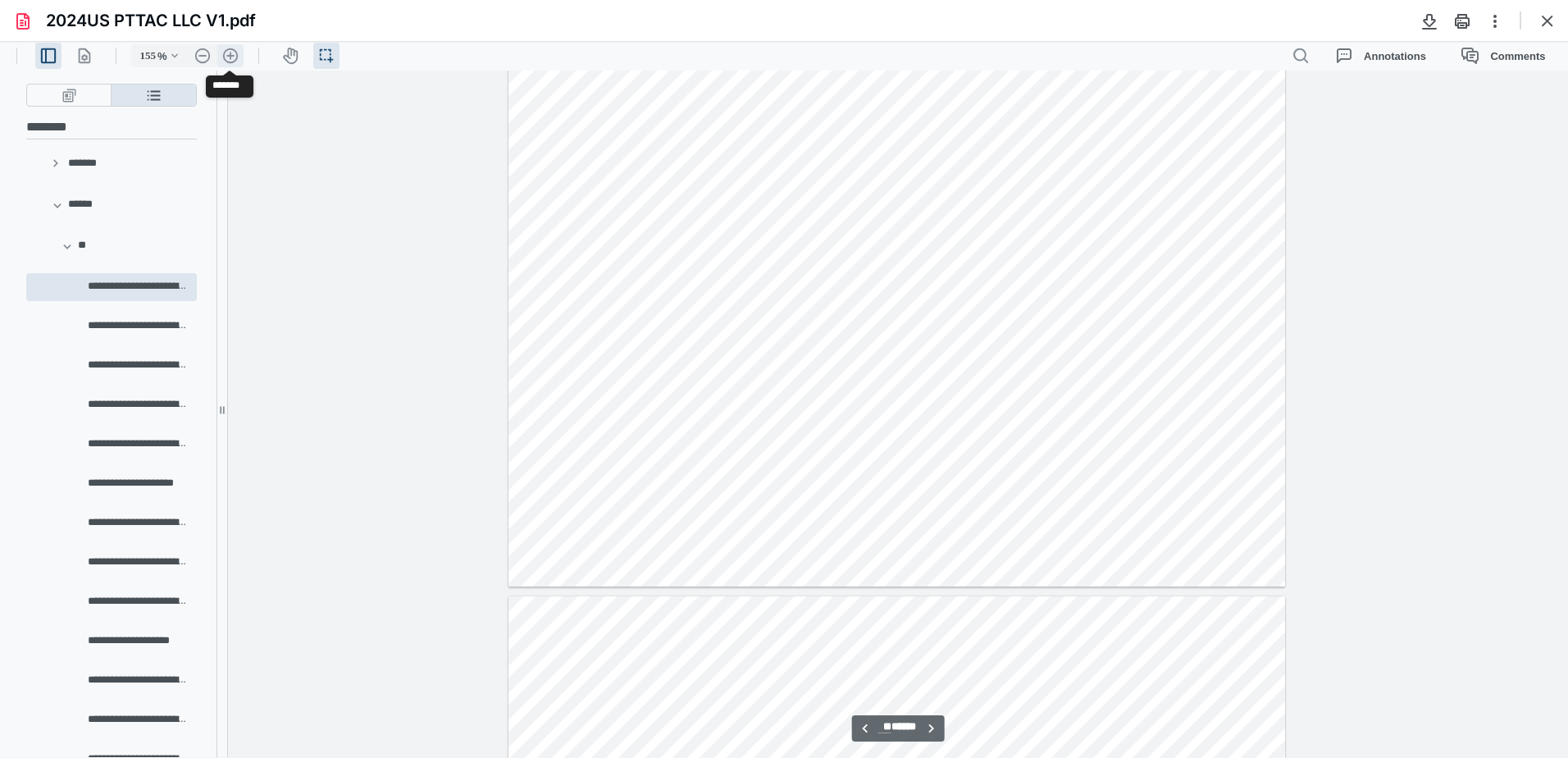 click on ".cls-1{fill:#abb0c4;} icon - header - zoom - in - line" at bounding box center [230, 56] 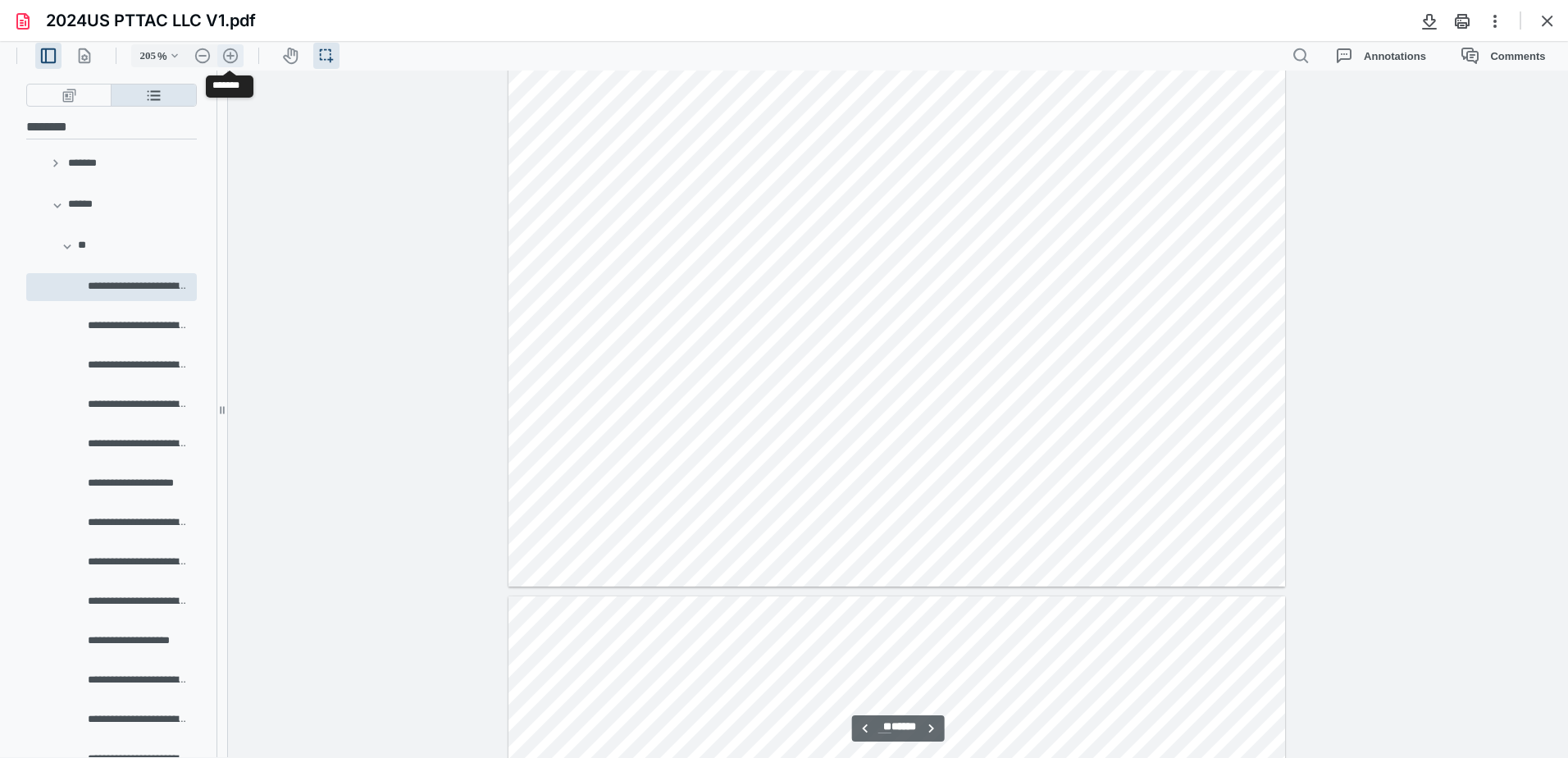 scroll, scrollTop: 49094, scrollLeft: 0, axis: vertical 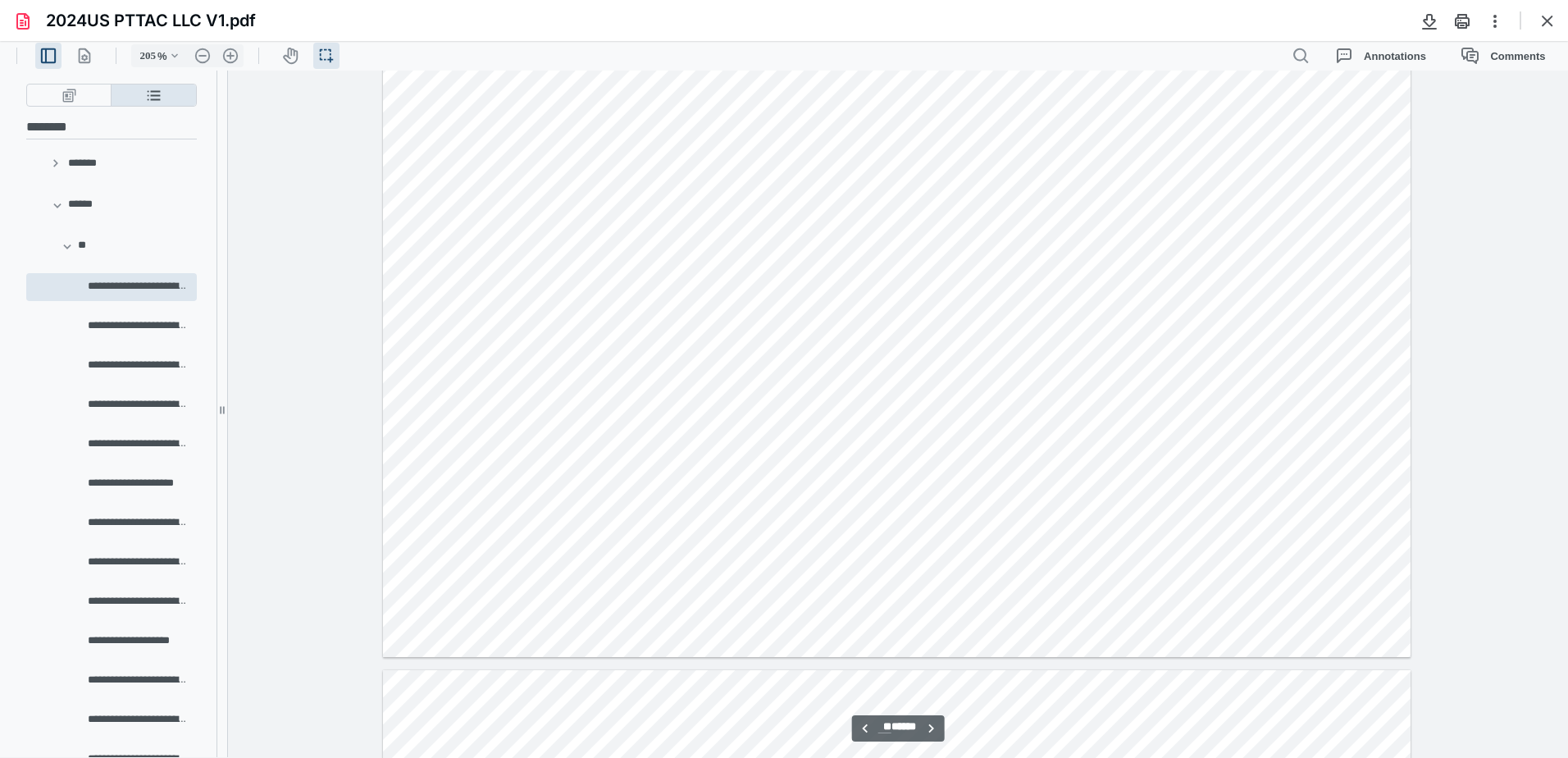 click at bounding box center (896, -7) 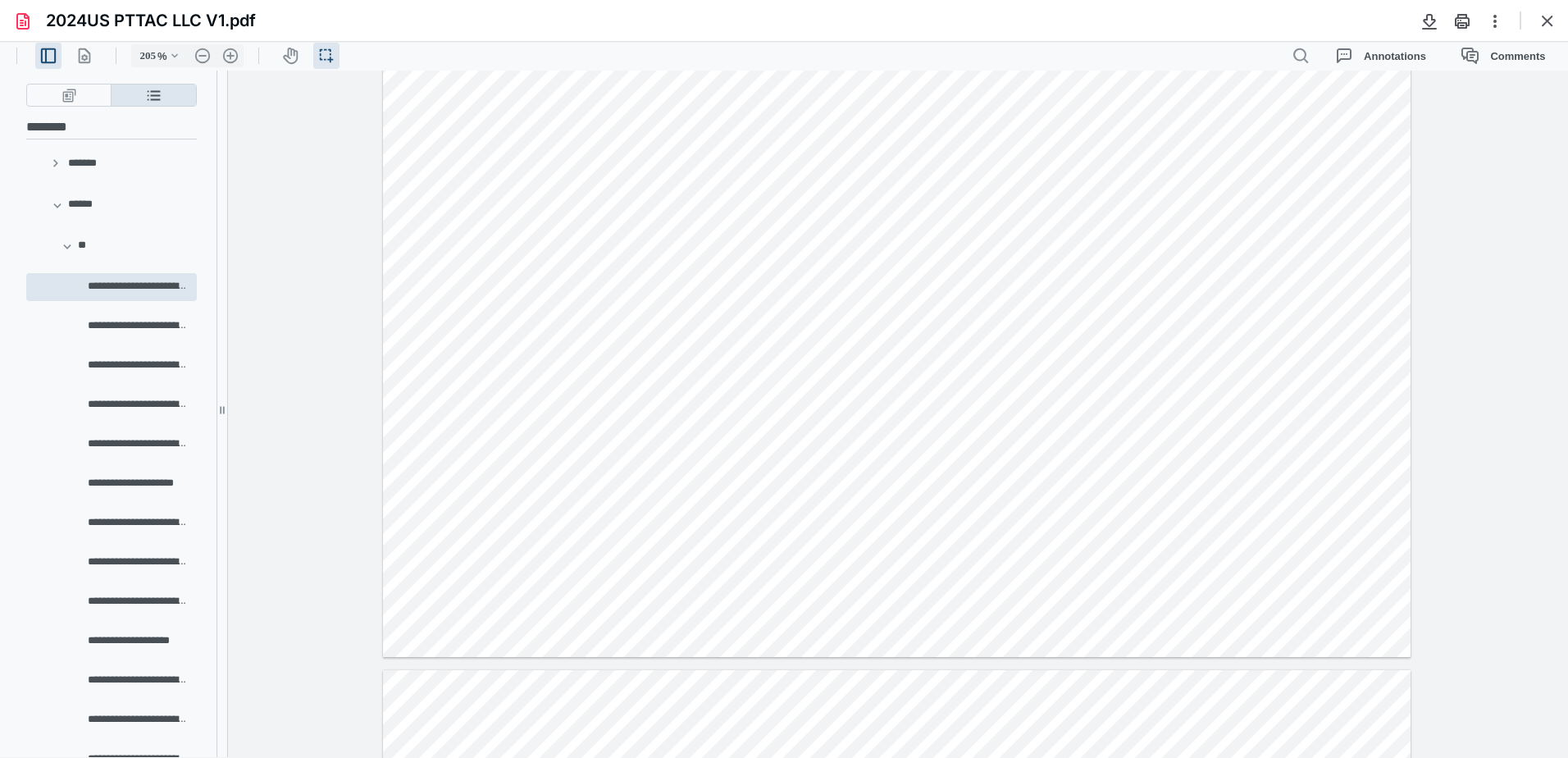 click on "**********" at bounding box center [137, 287] 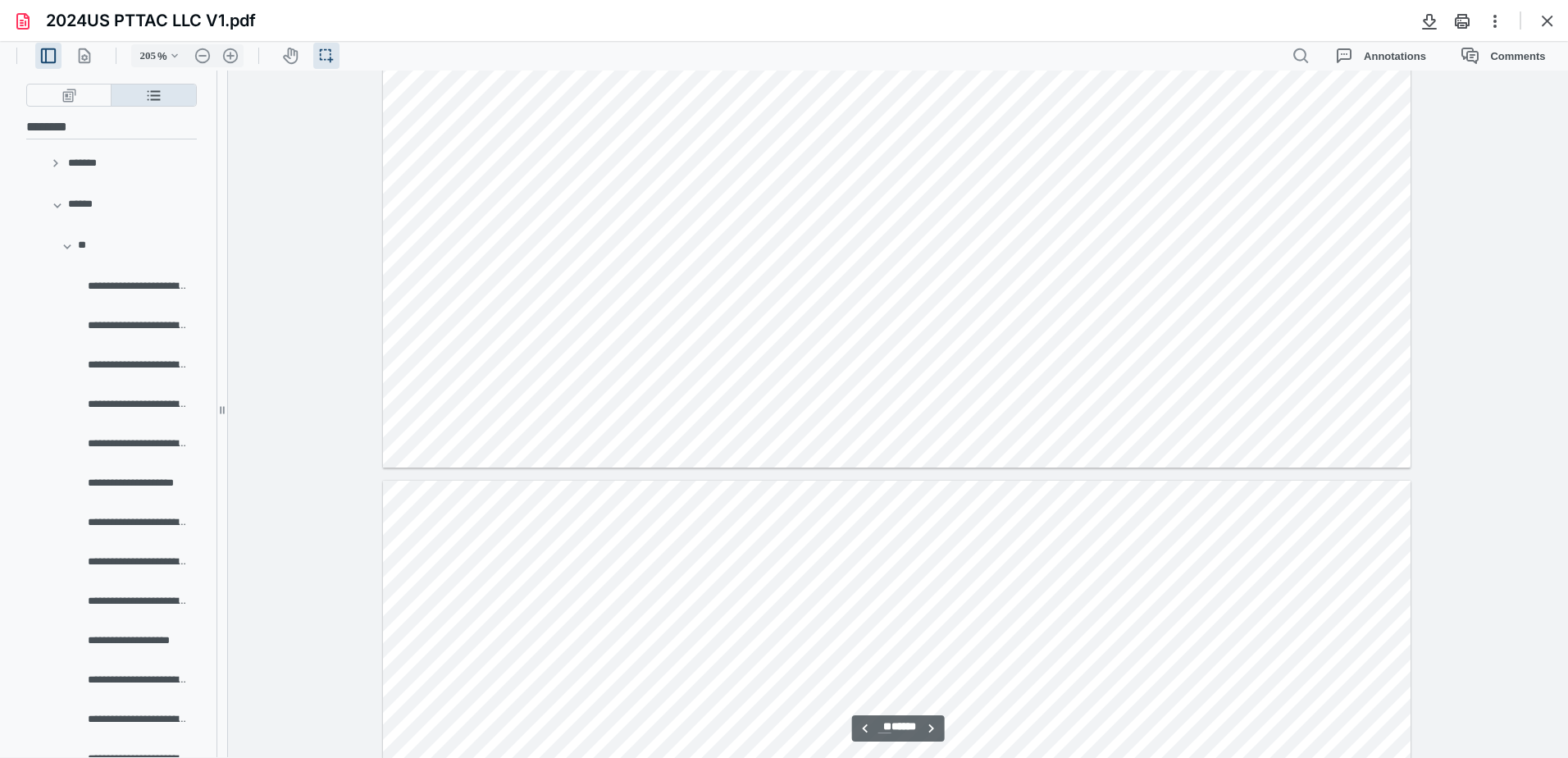 type on "**" 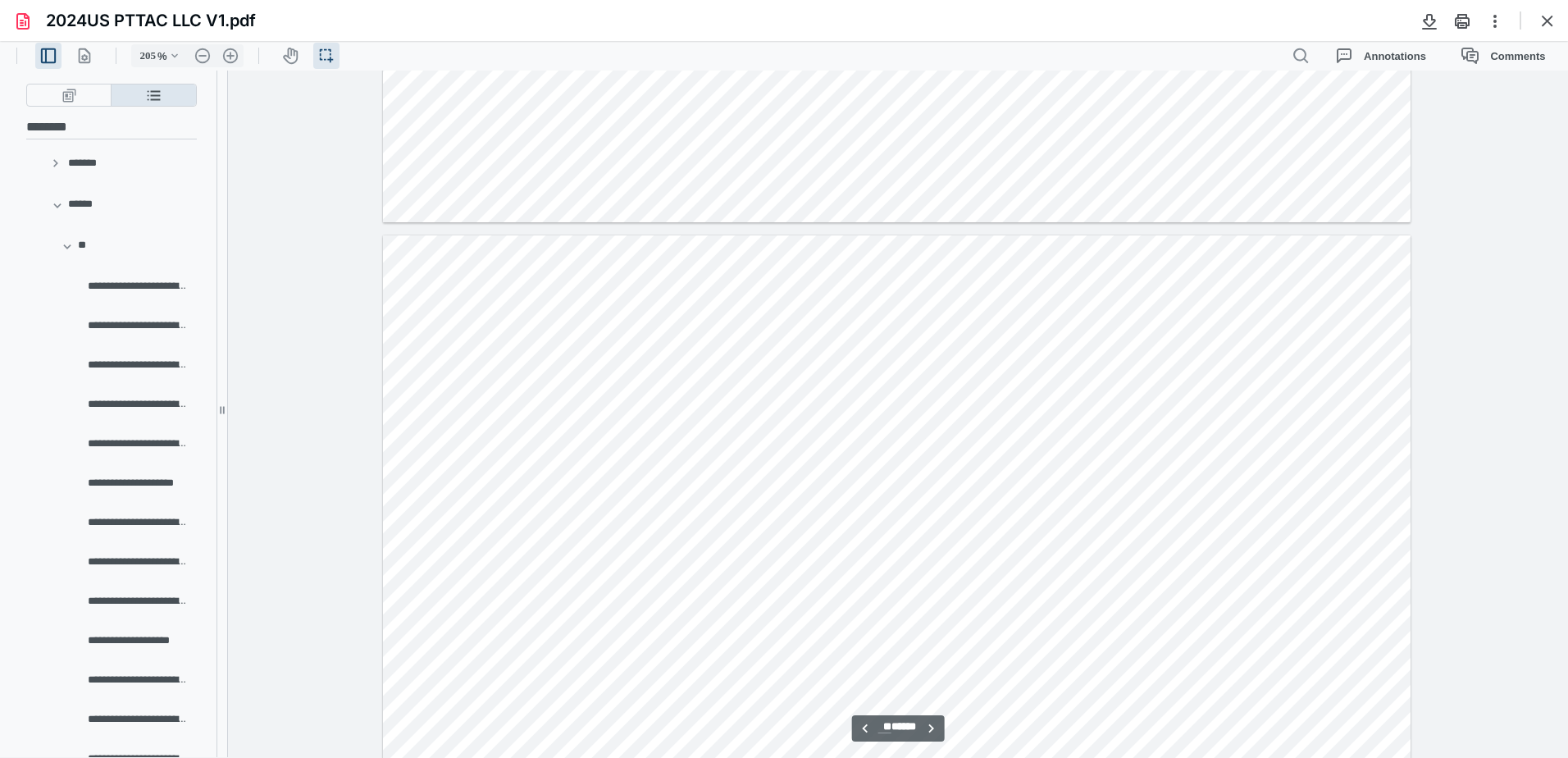 scroll, scrollTop: 44158, scrollLeft: 0, axis: vertical 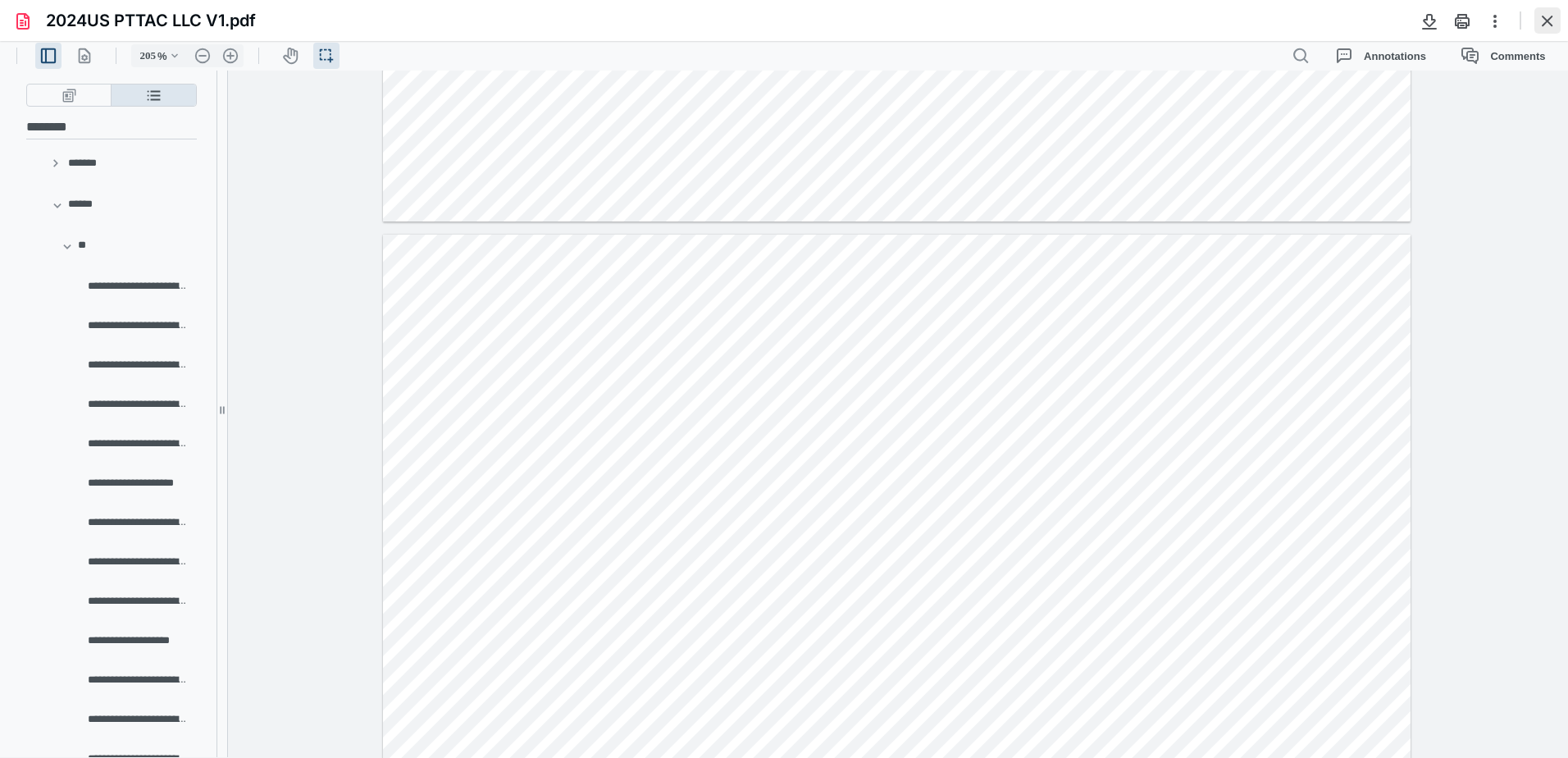 click at bounding box center [1547, 21] 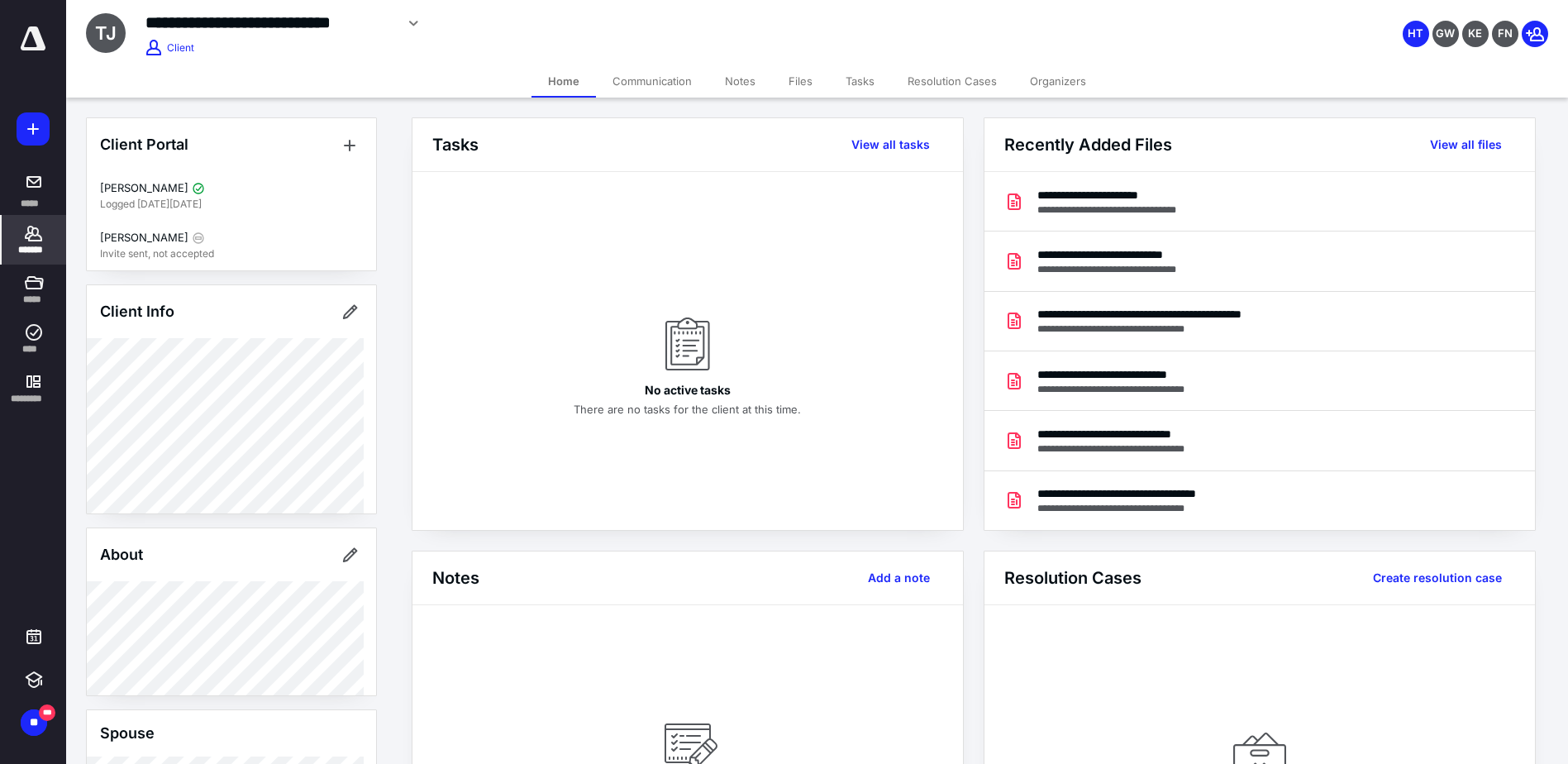 click on "Files" at bounding box center (800, 81) 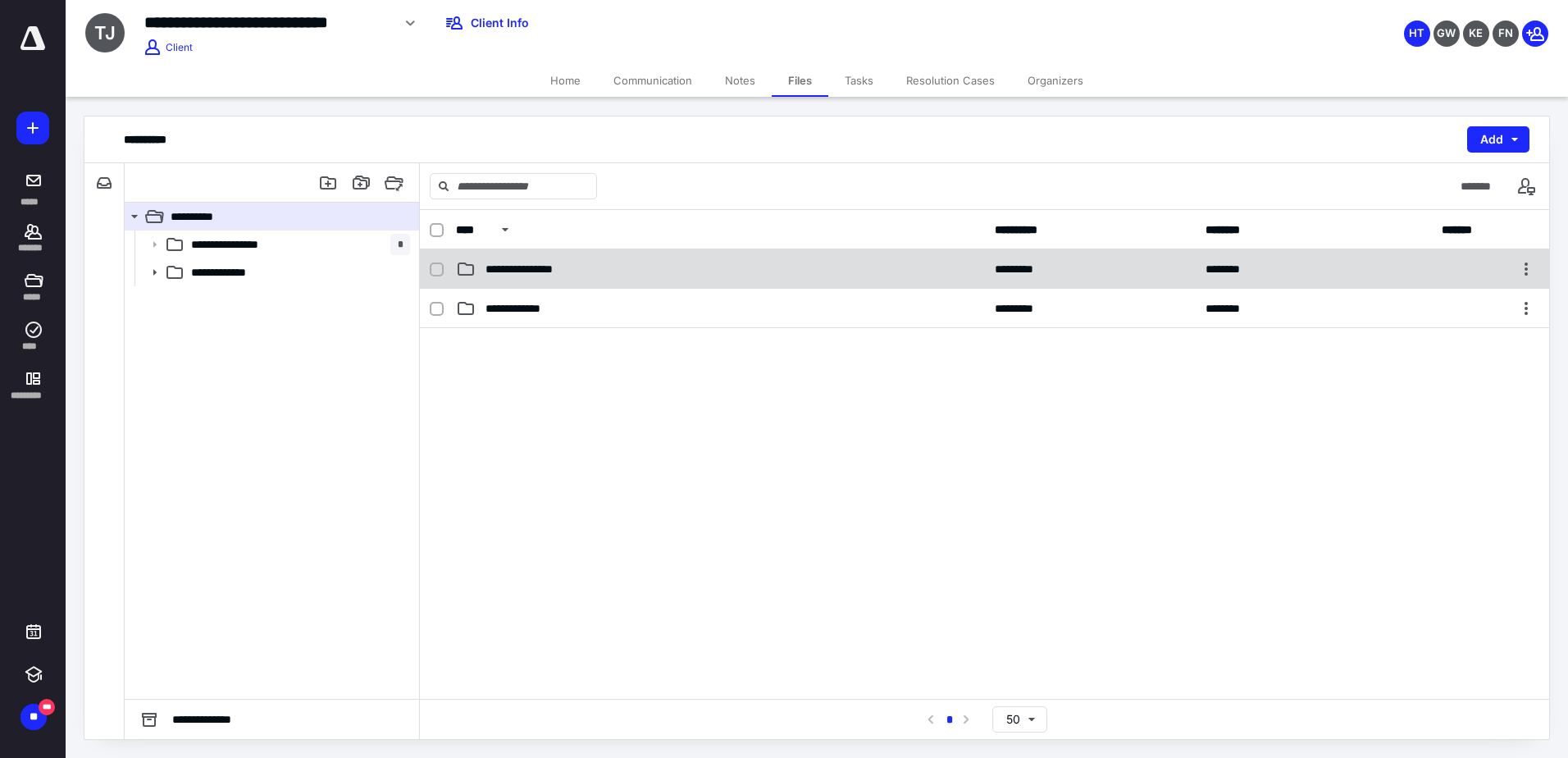 click on "**********" at bounding box center (540, 269) 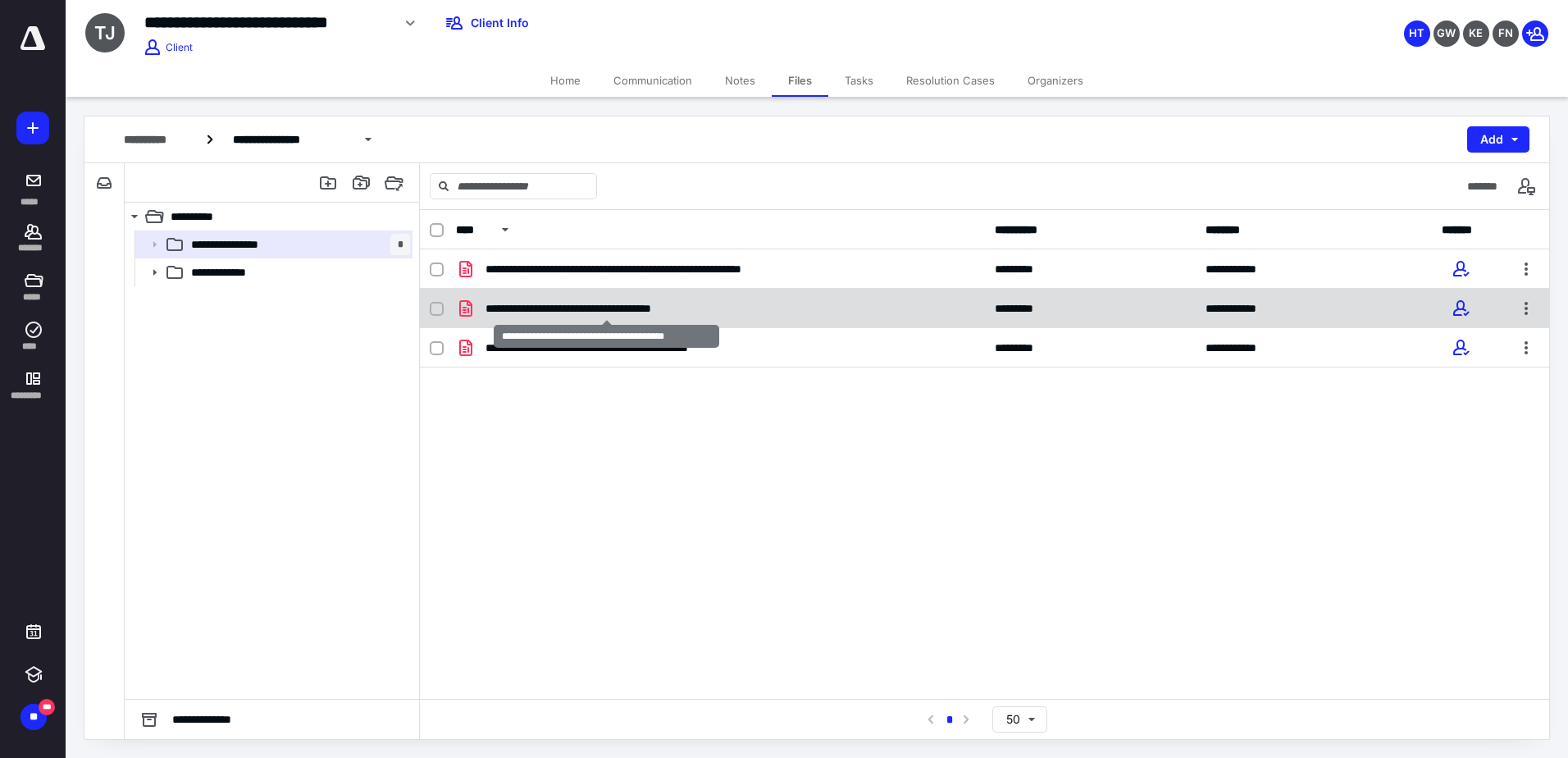 click on "**********" at bounding box center (606, 308) 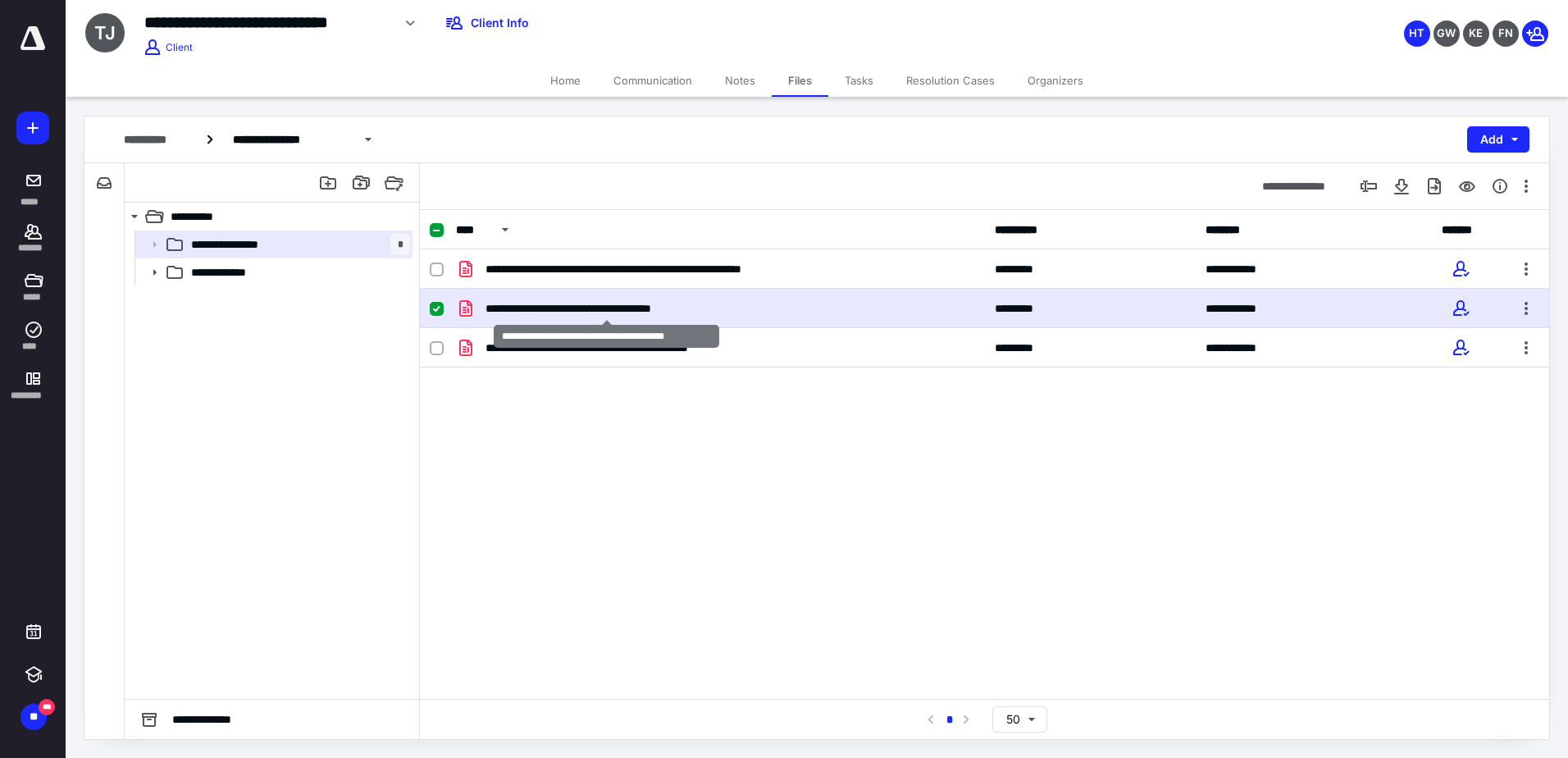 click on "**********" at bounding box center [606, 308] 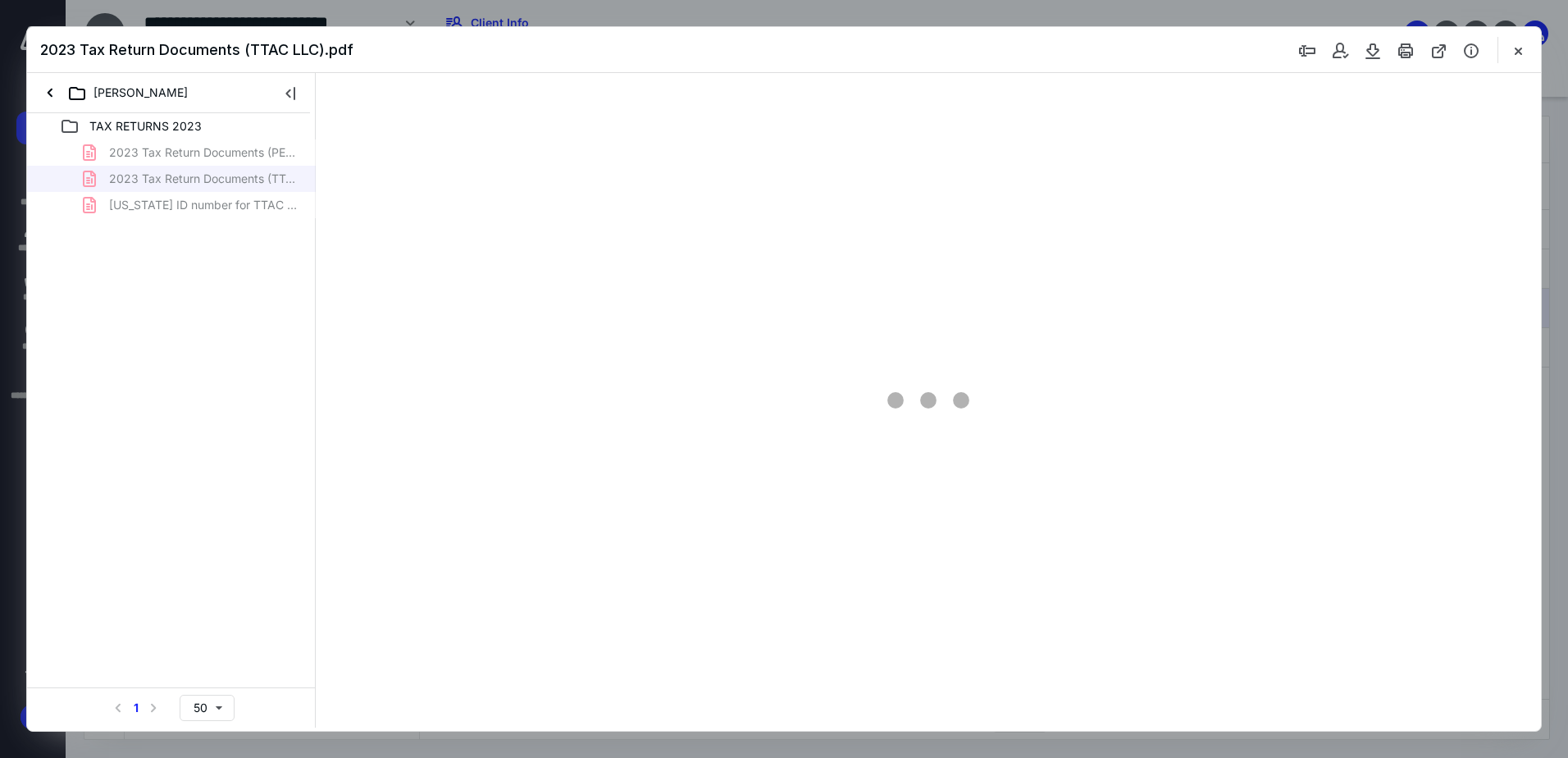 scroll, scrollTop: 0, scrollLeft: 0, axis: both 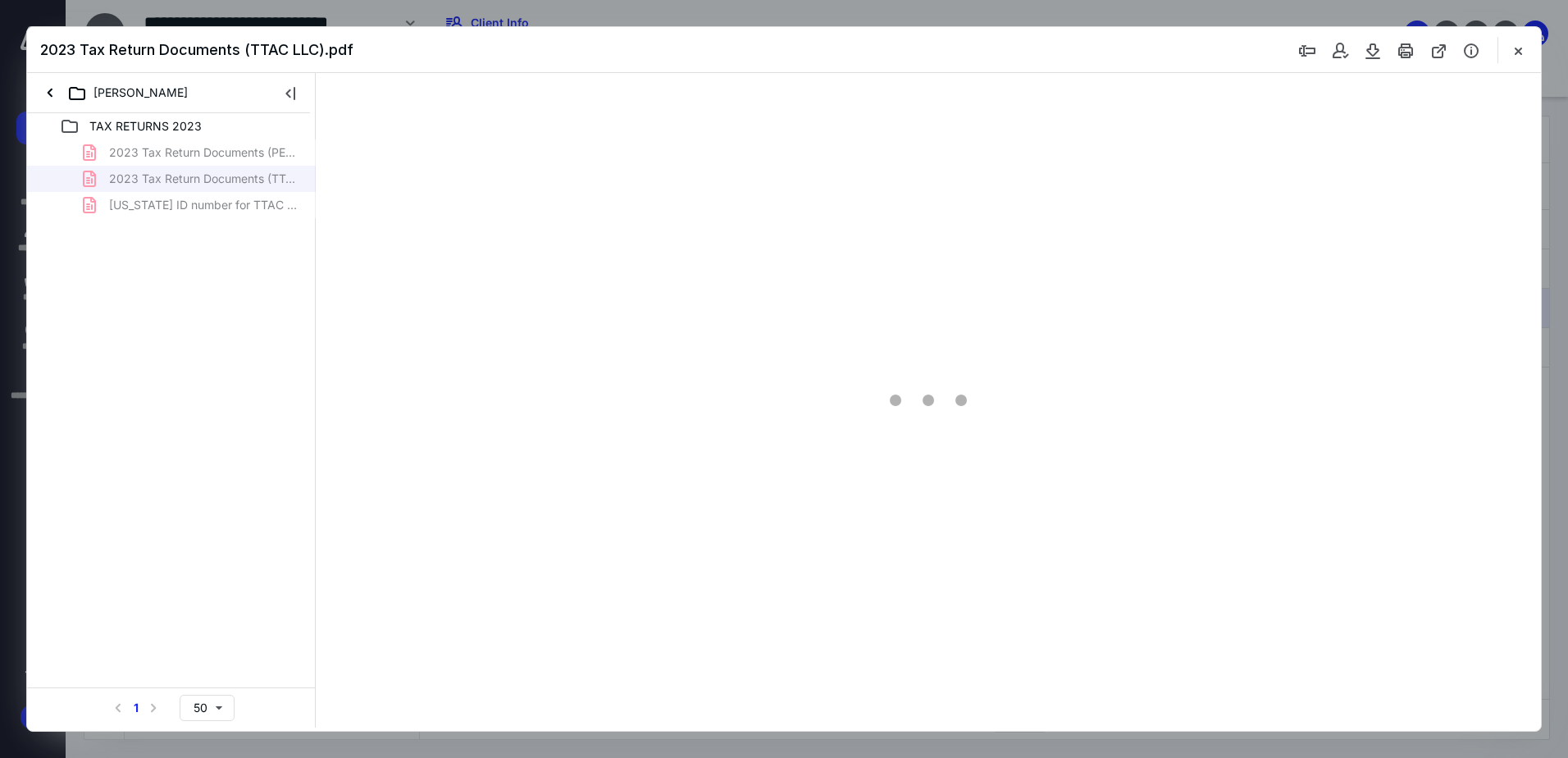 type on "96" 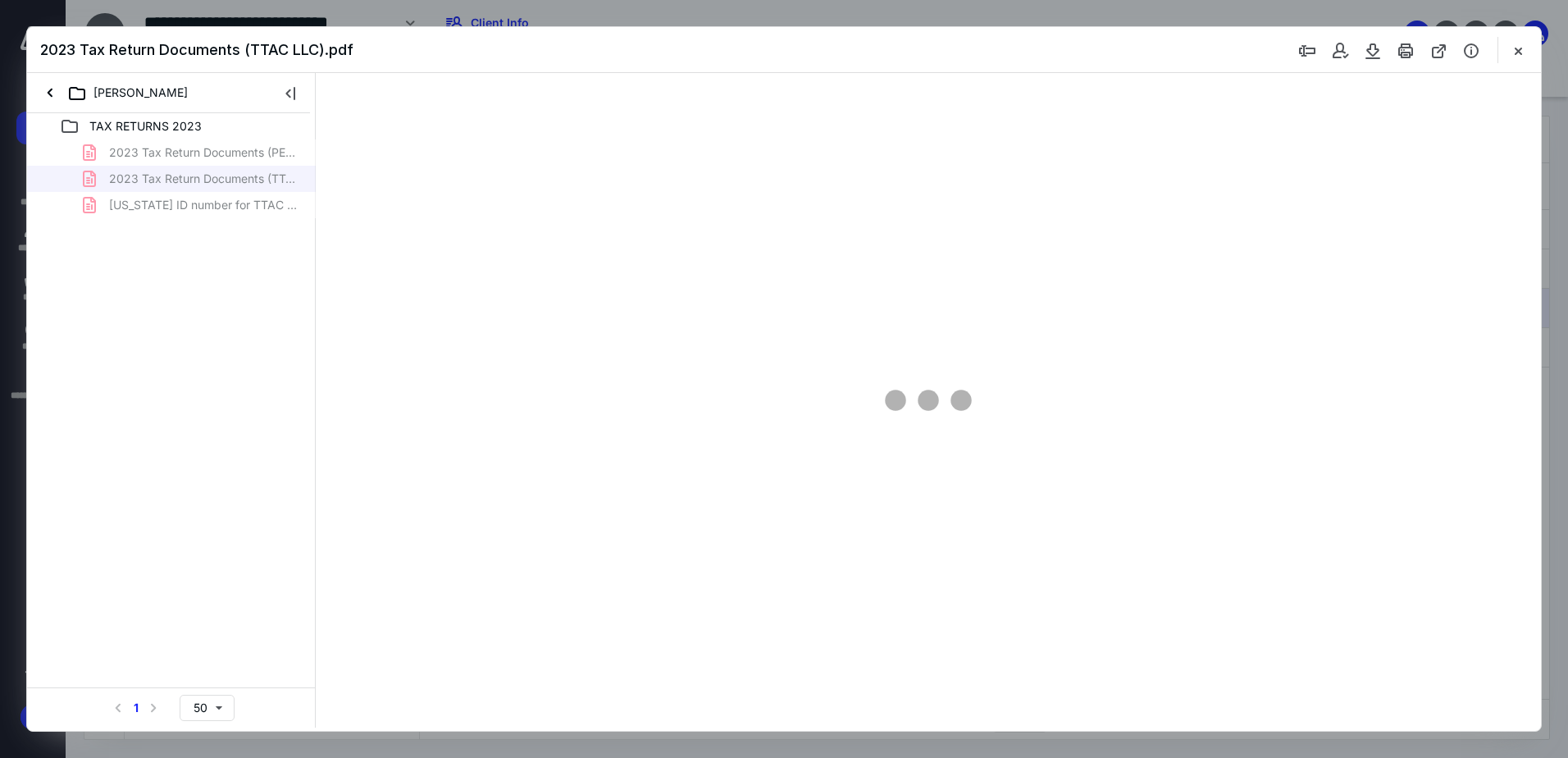 scroll, scrollTop: 33, scrollLeft: 0, axis: vertical 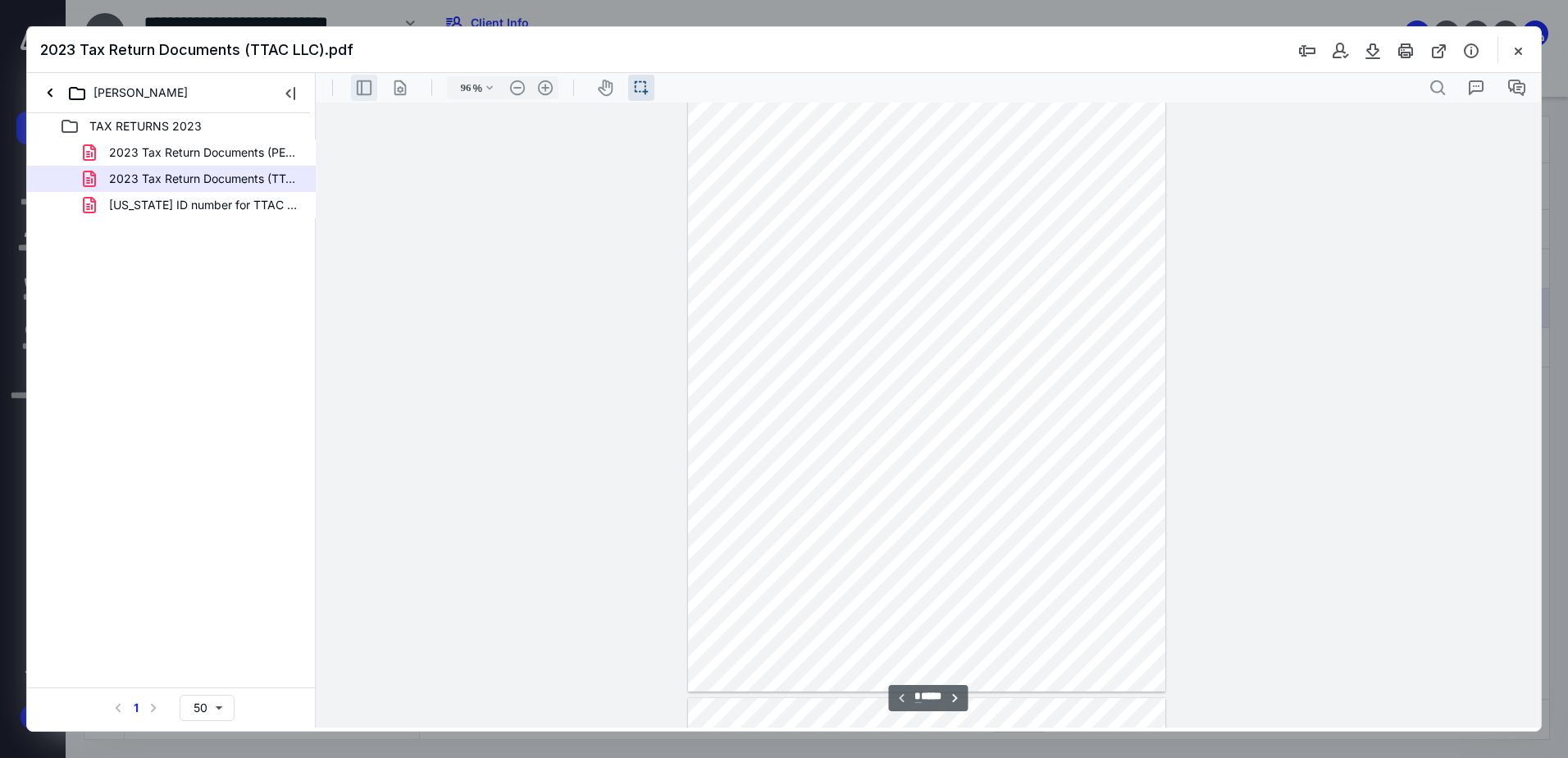 click on ".cls-1{fill:#abb0c4;} icon - header - sidebar - line" at bounding box center (364, 88) 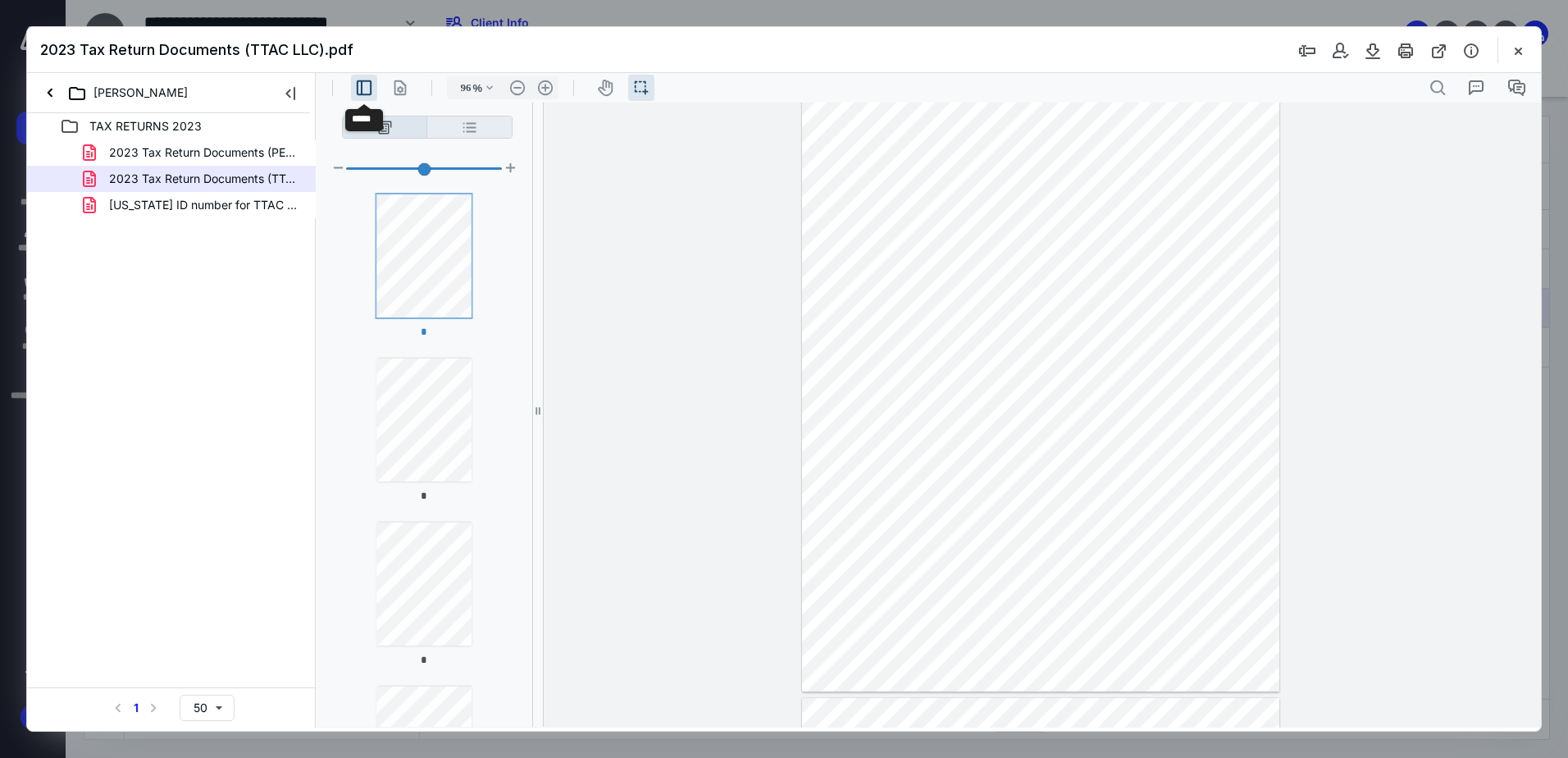click on "**********" at bounding box center (469, 127) 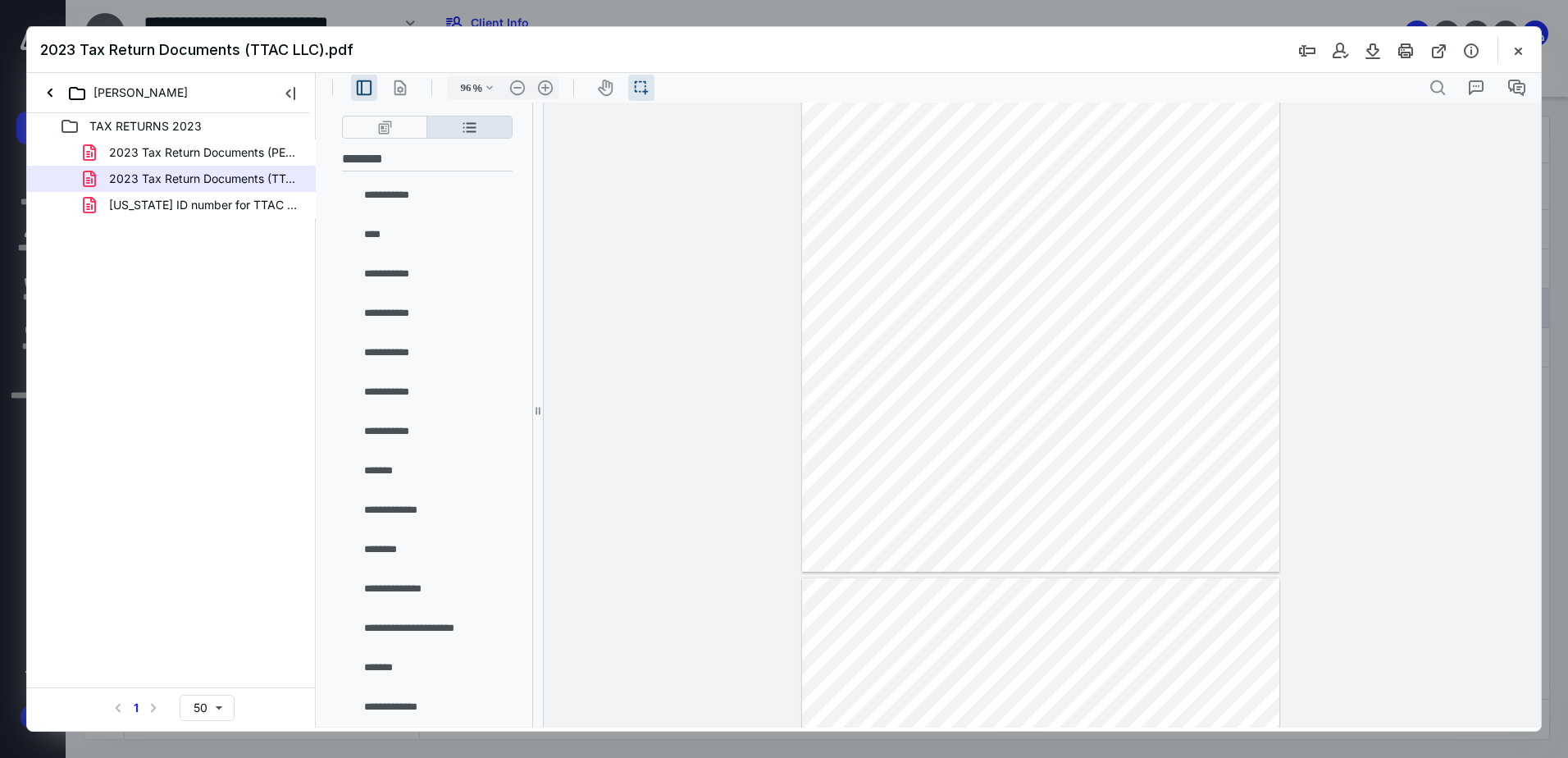 type on "*" 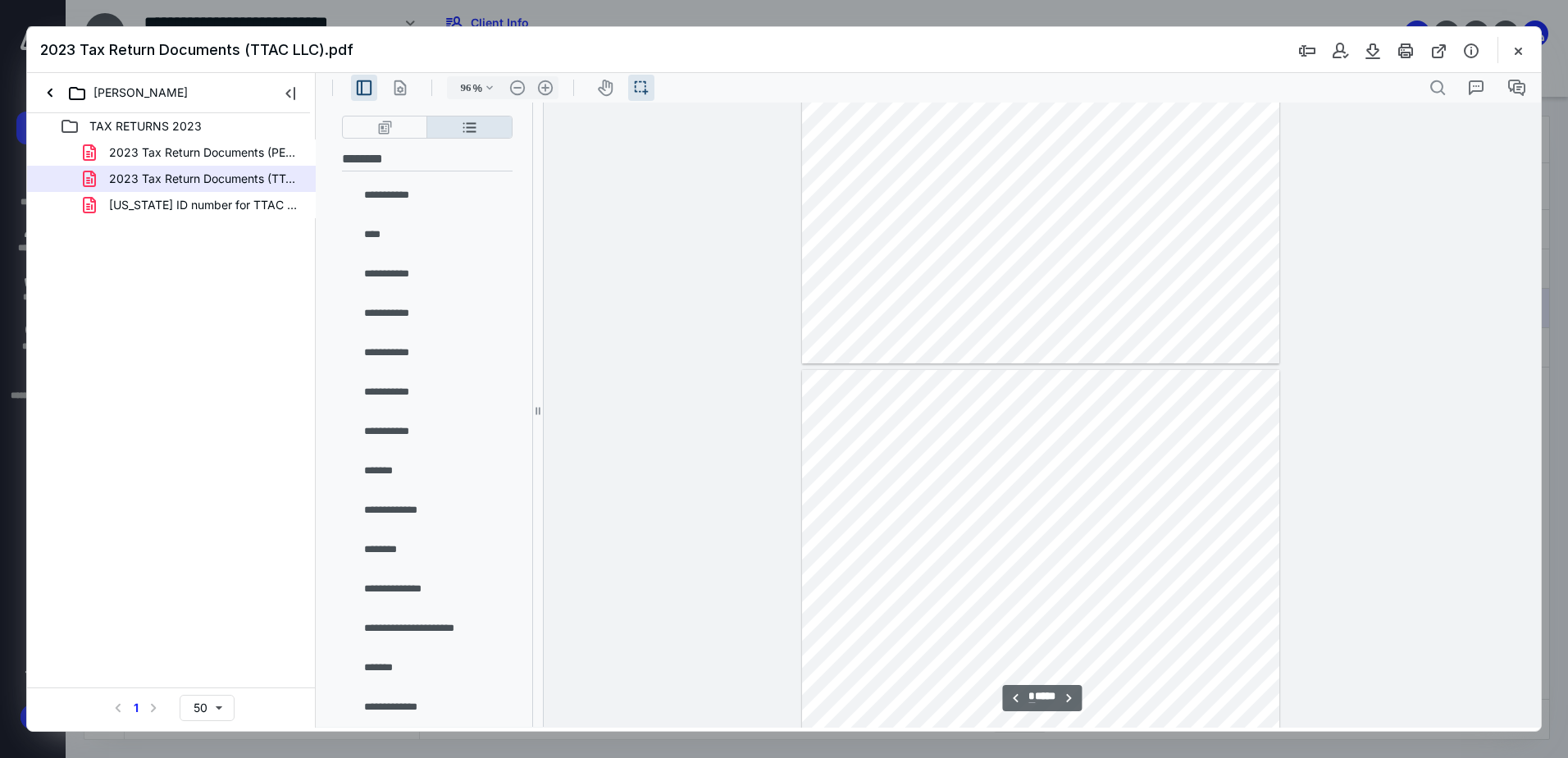 scroll, scrollTop: 607, scrollLeft: 0, axis: vertical 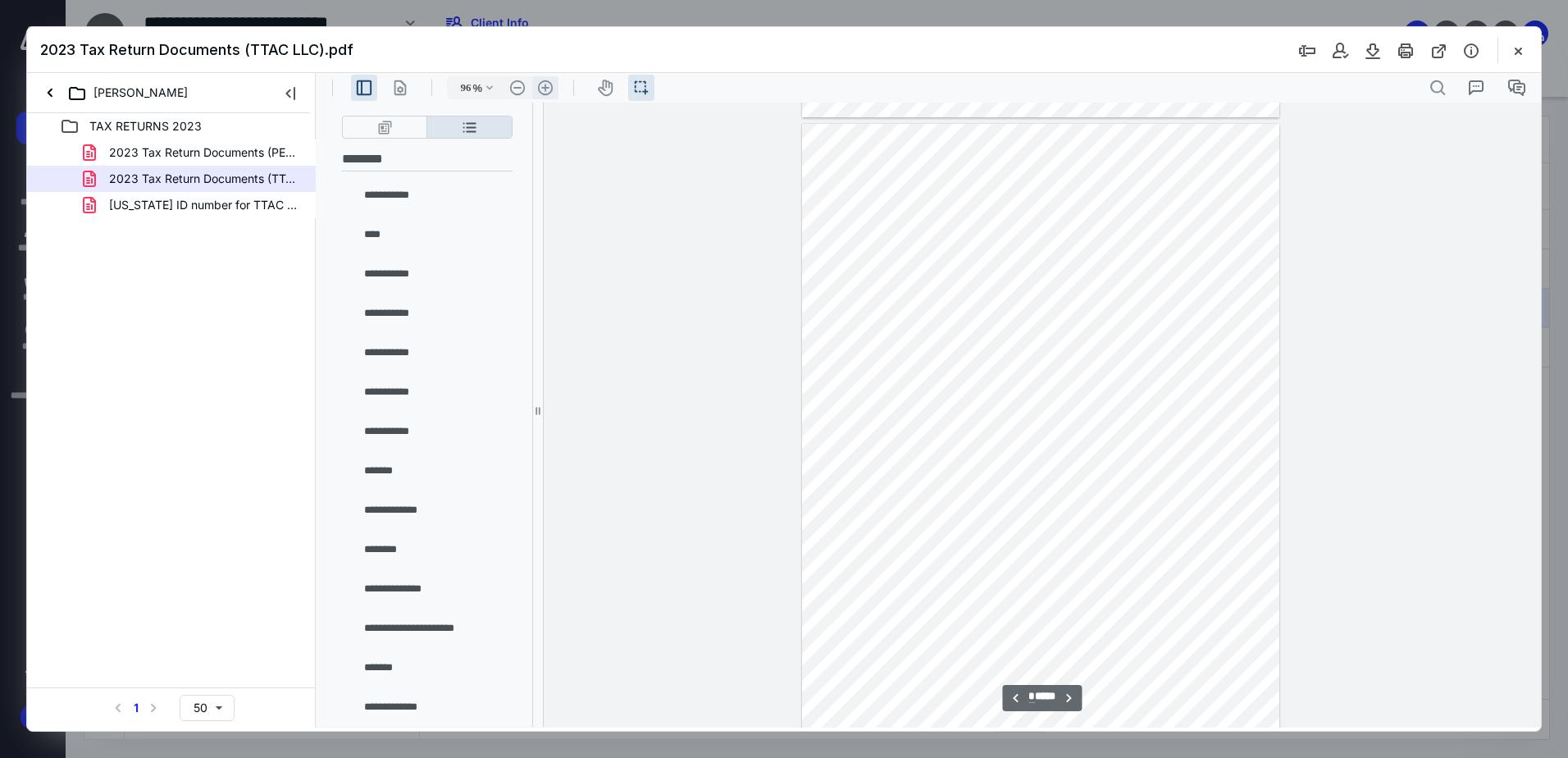 click on ".cls-1{fill:#abb0c4;} icon - header - zoom - in - line" at bounding box center [545, 88] 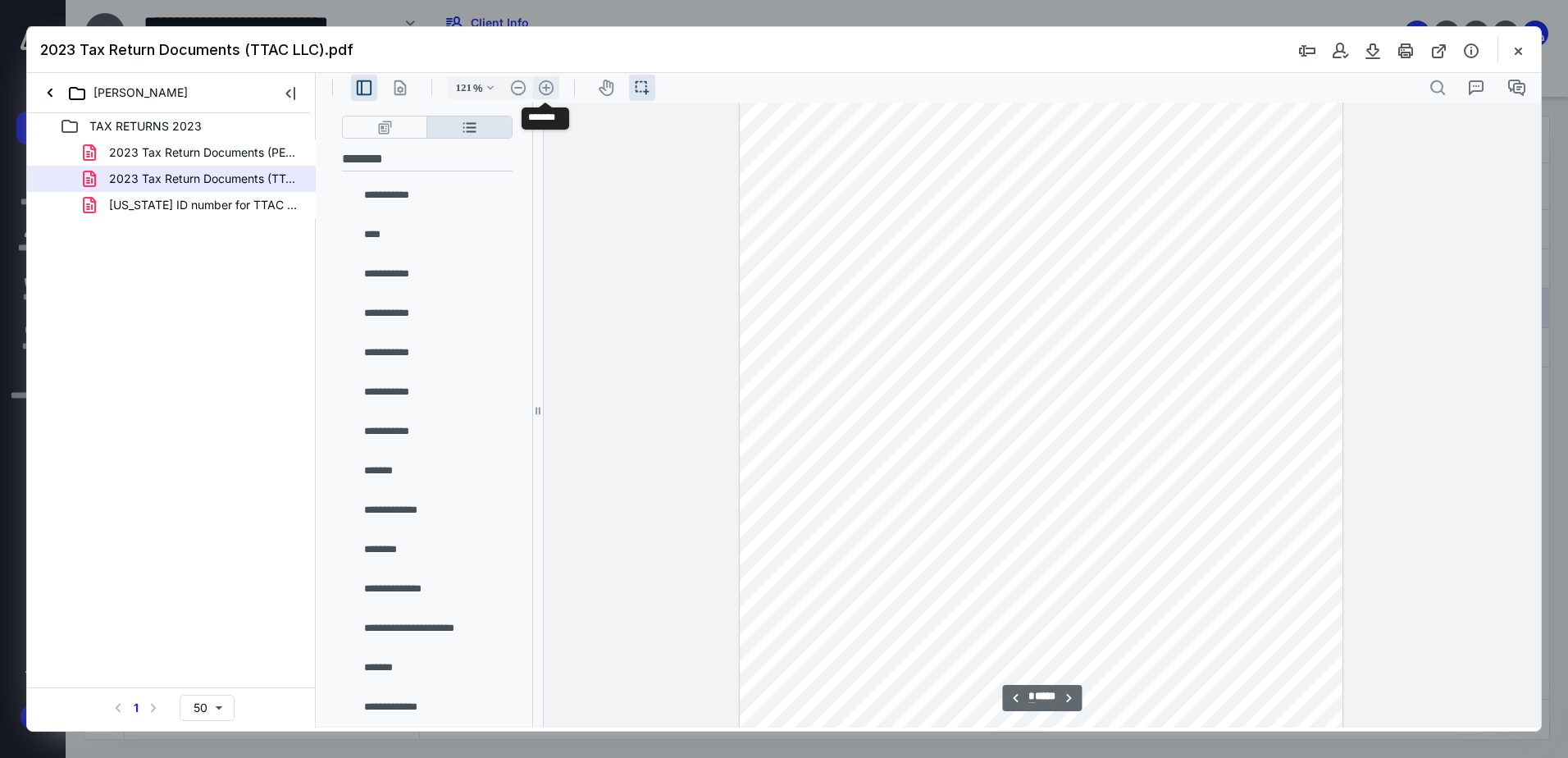 click on ".cls-1{fill:#abb0c4;} icon - header - zoom - in - line" at bounding box center [546, 88] 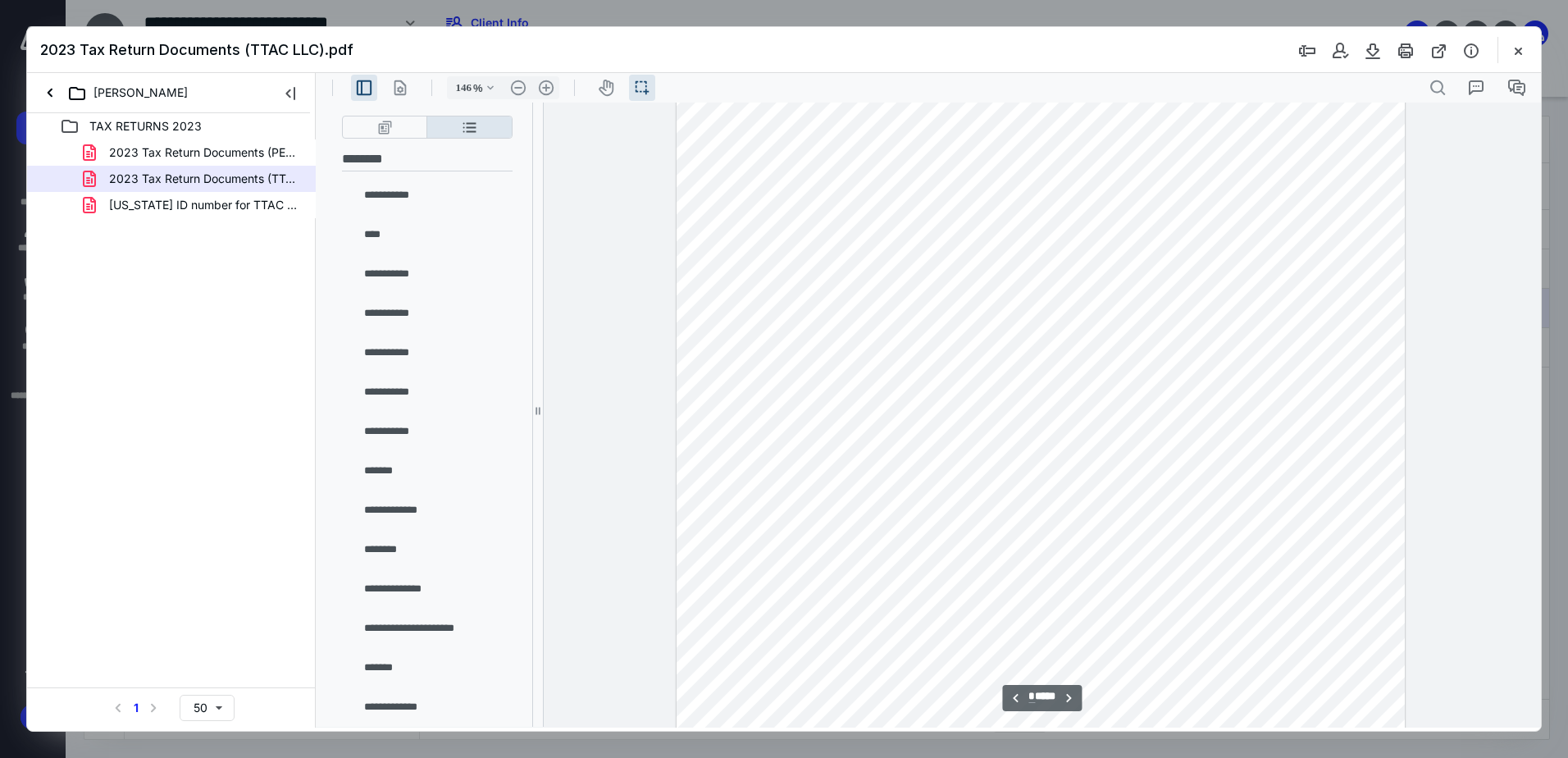 scroll, scrollTop: 1001, scrollLeft: 0, axis: vertical 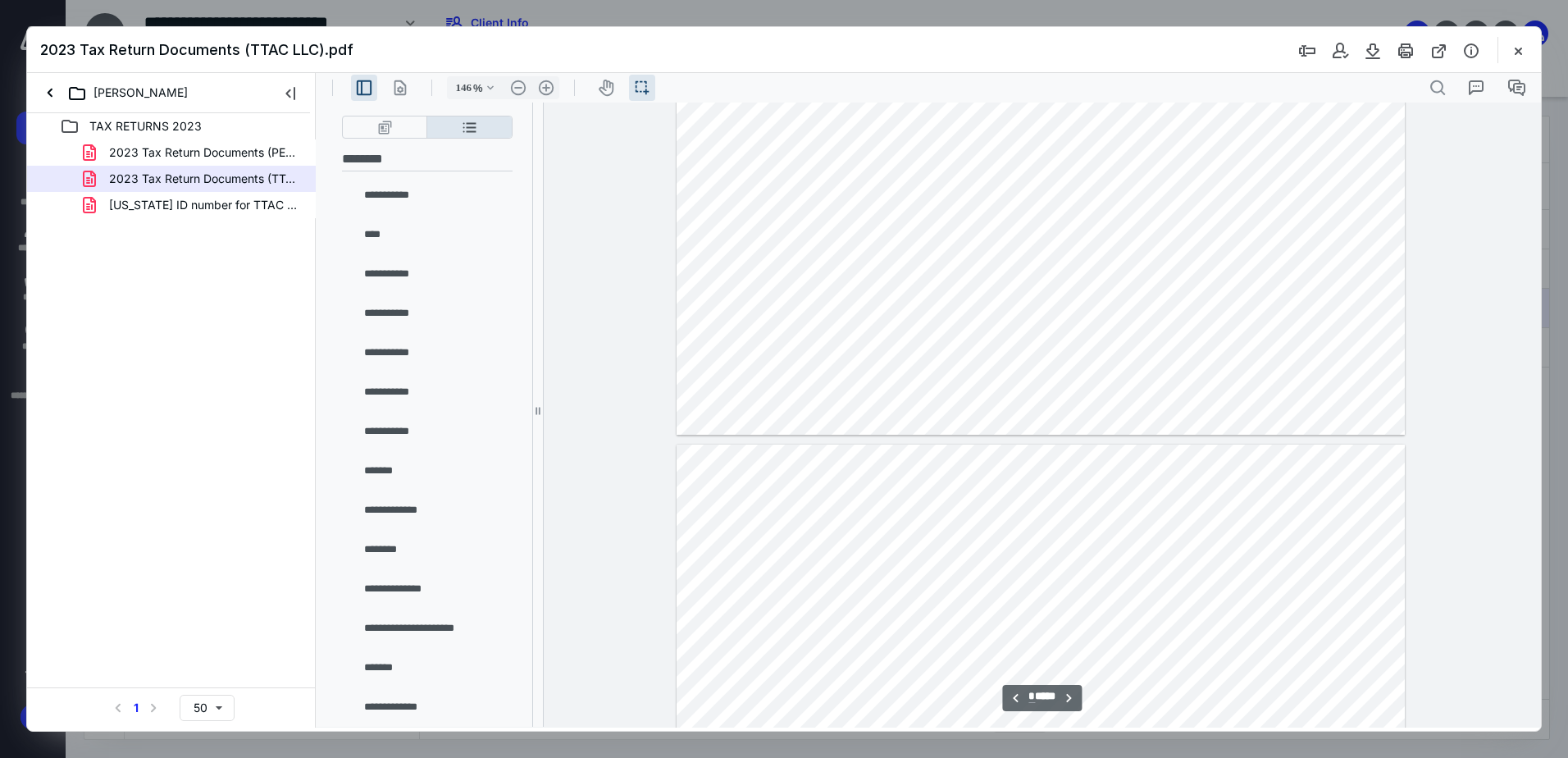 type on "*" 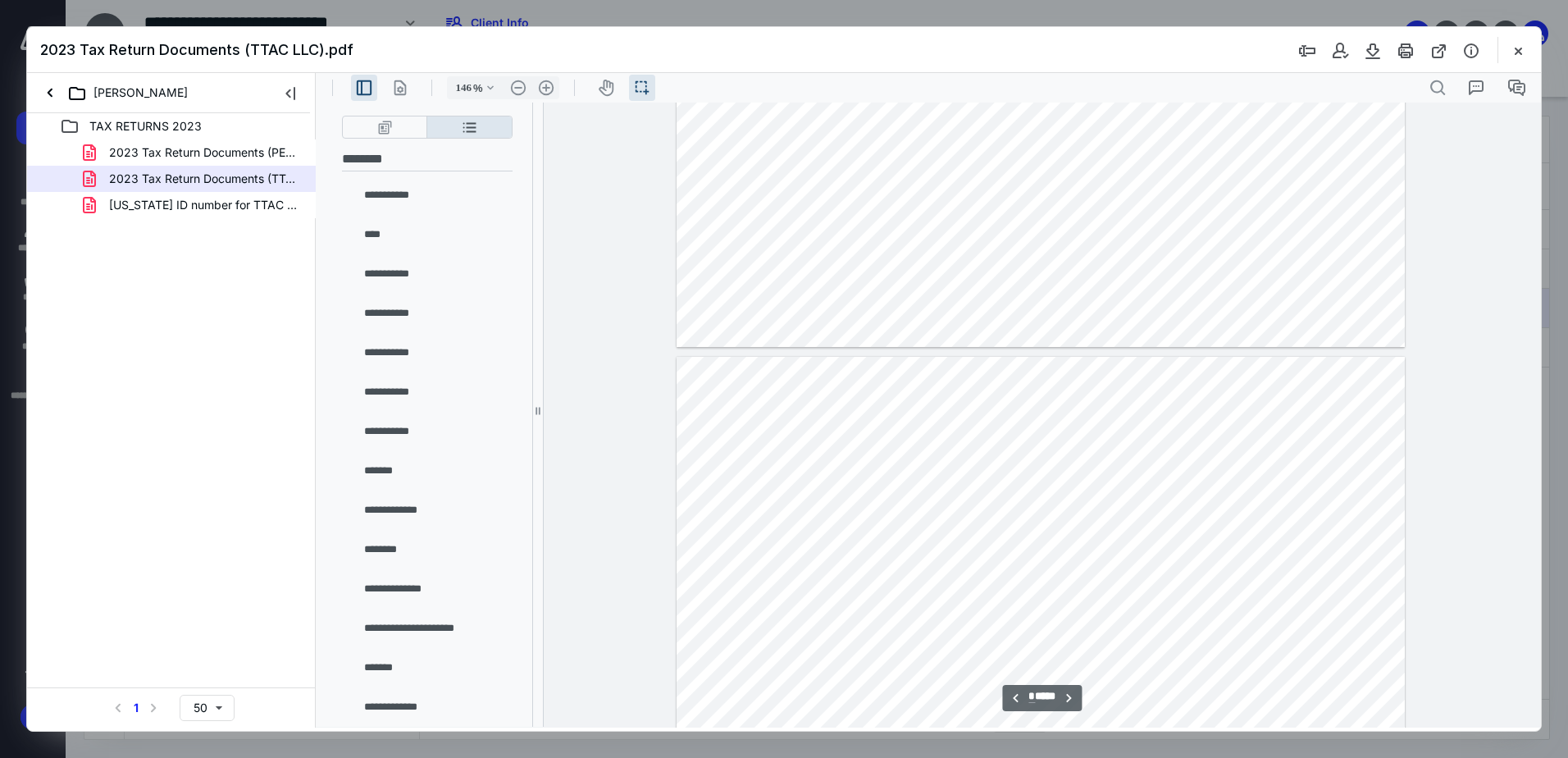 scroll, scrollTop: 1821, scrollLeft: 0, axis: vertical 